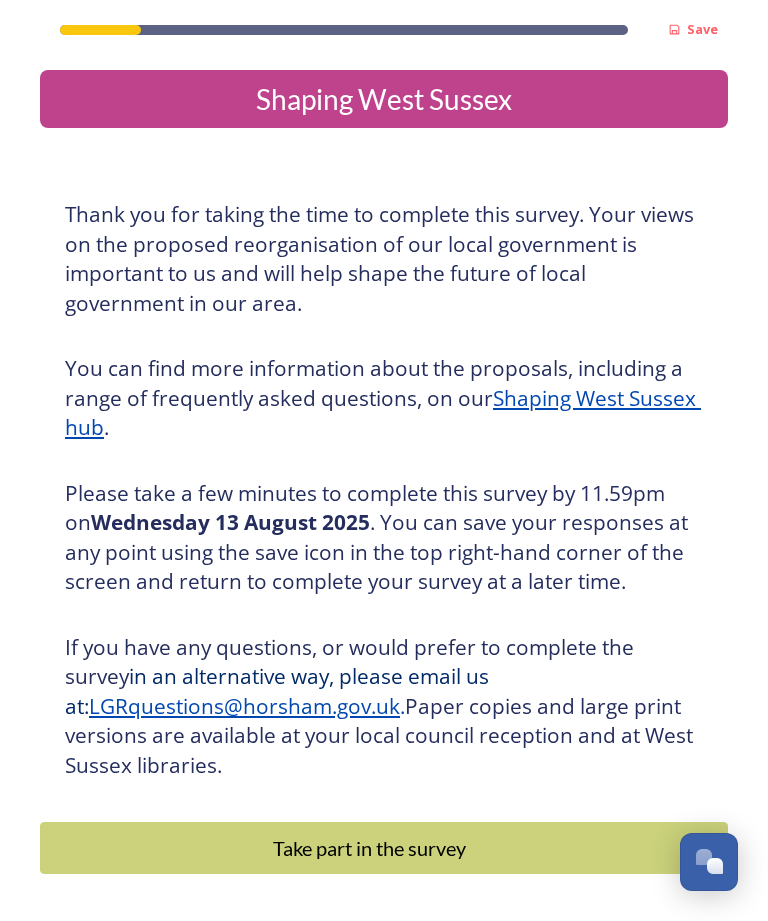 scroll, scrollTop: 64, scrollLeft: 0, axis: vertical 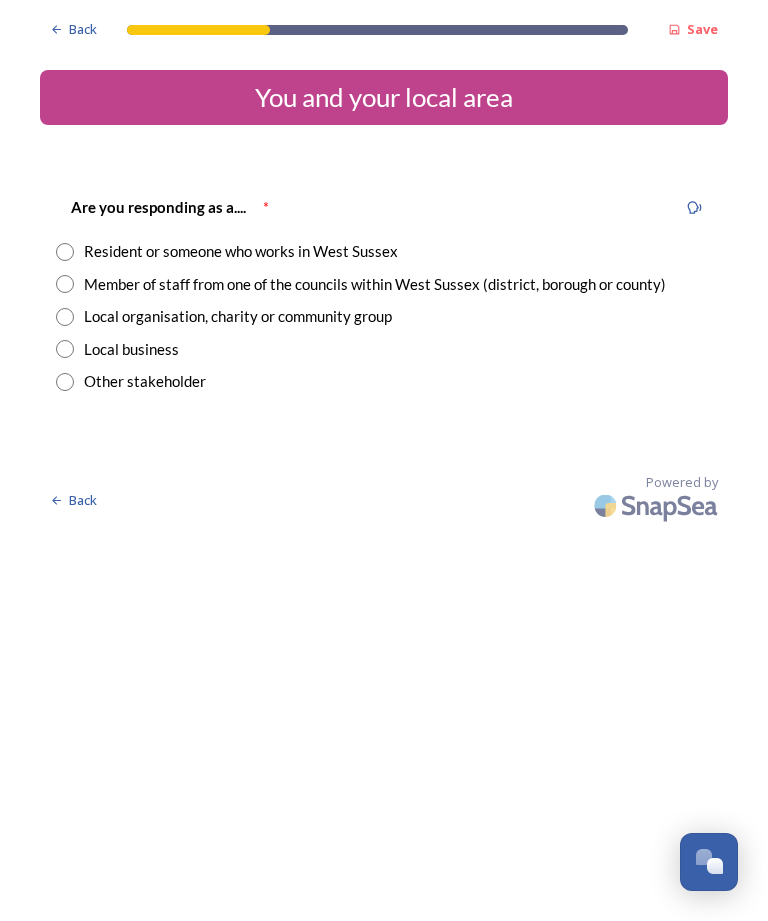 click on "Resident or someone who works in West Sussex" at bounding box center [384, 251] 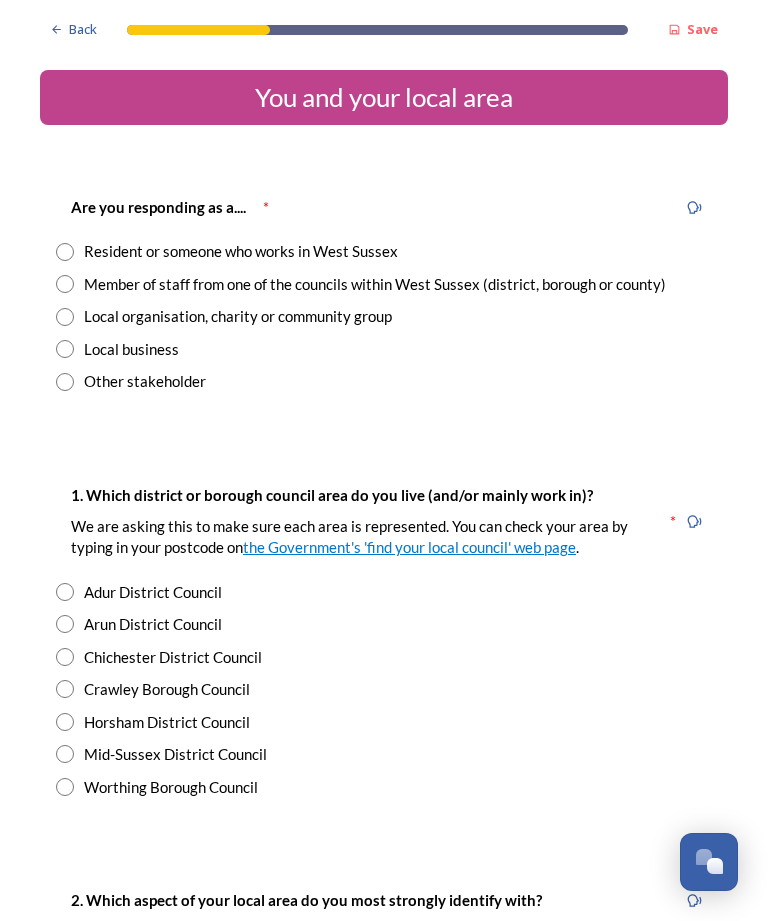 radio on "true" 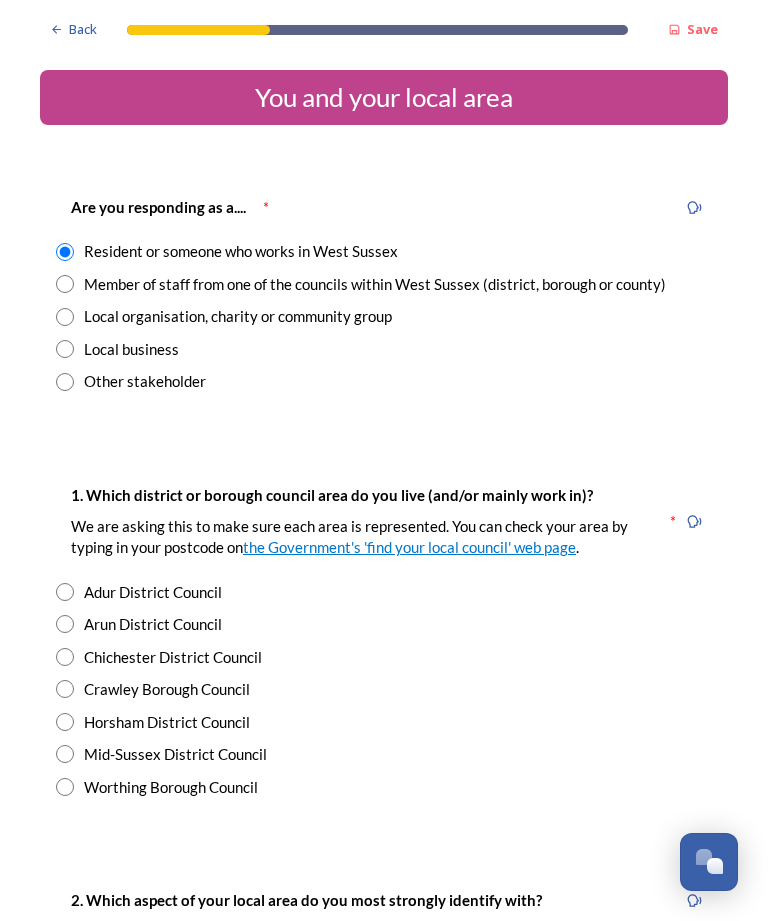 click at bounding box center [65, 657] 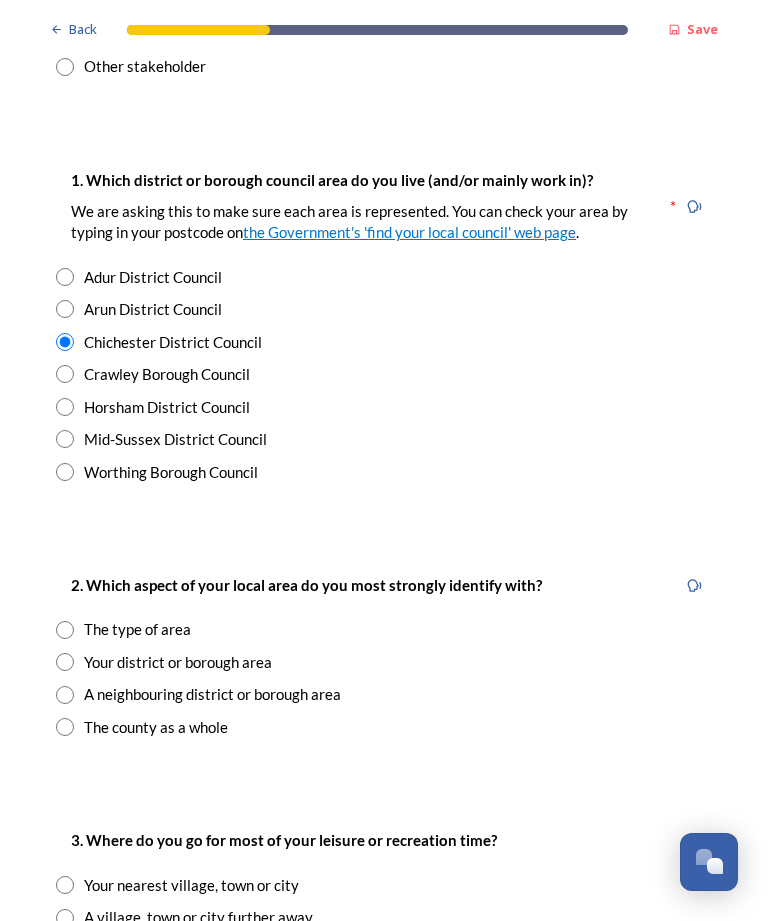 scroll, scrollTop: 316, scrollLeft: 0, axis: vertical 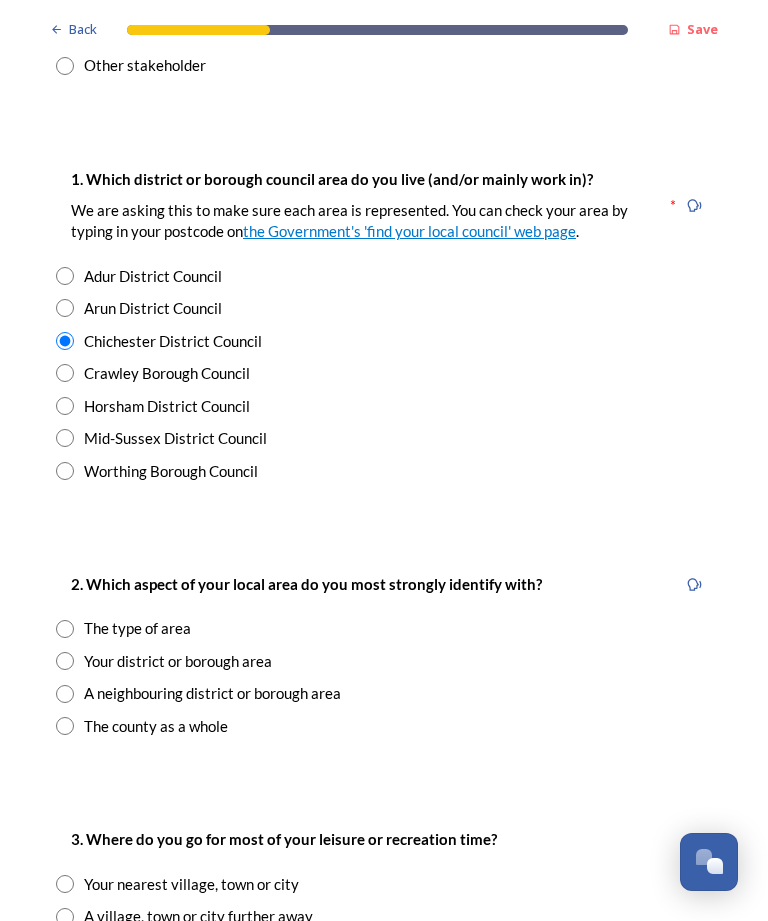 click at bounding box center [65, 661] 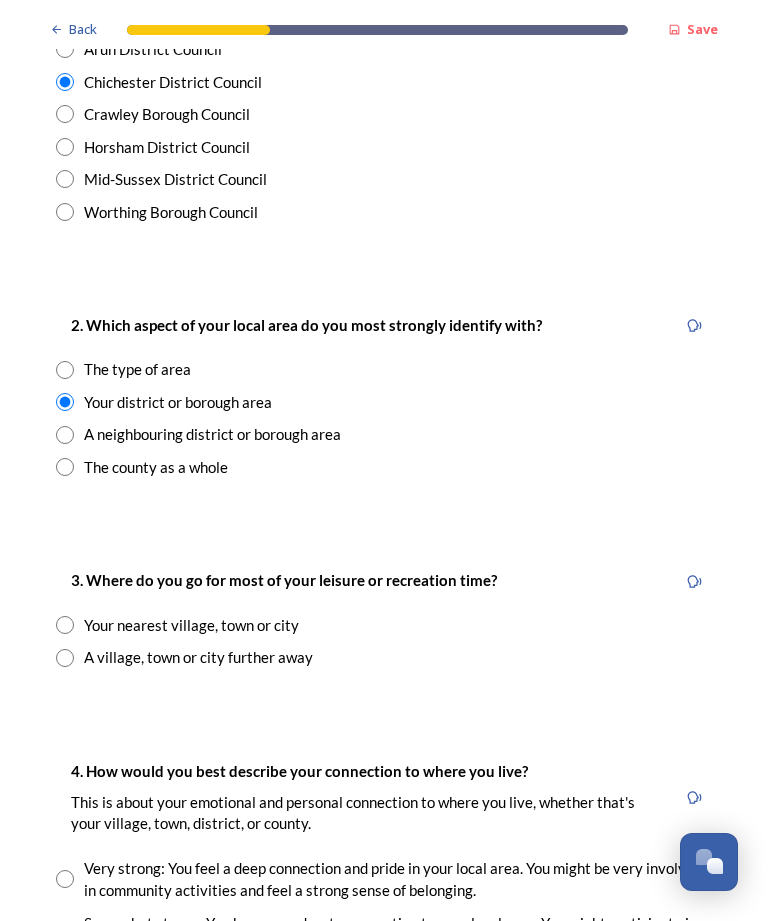 scroll, scrollTop: 576, scrollLeft: 0, axis: vertical 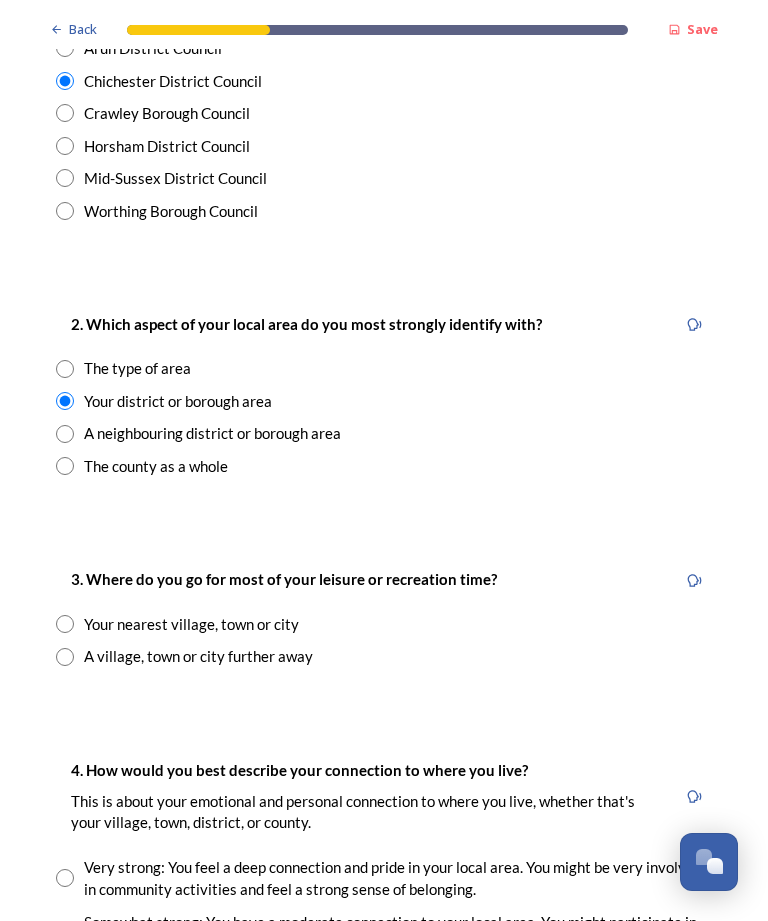 click at bounding box center [65, 624] 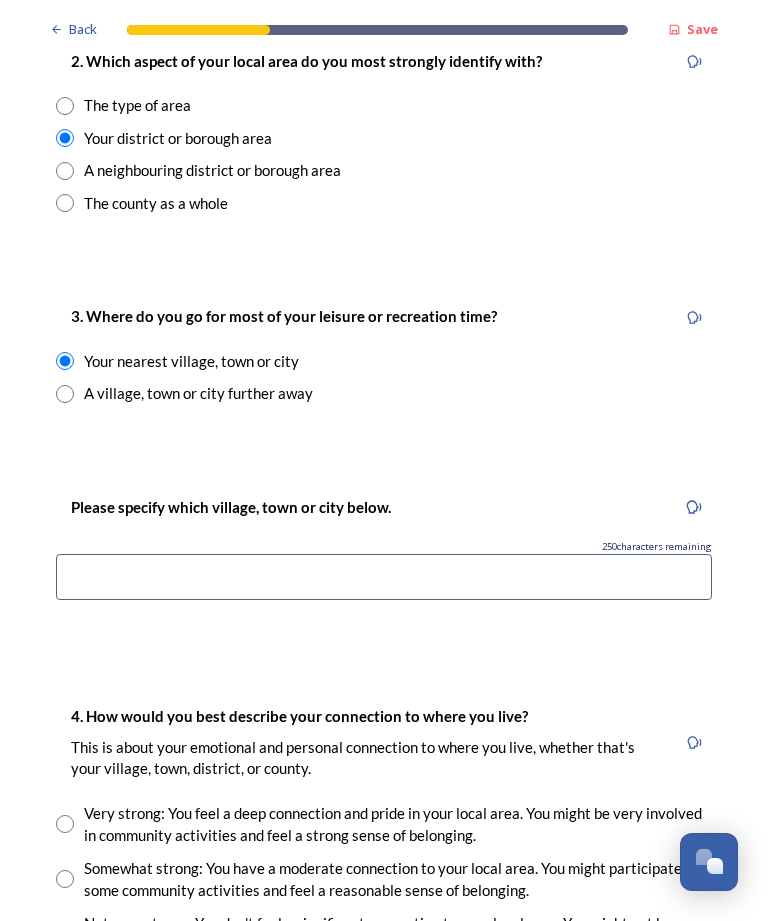 scroll, scrollTop: 841, scrollLeft: 0, axis: vertical 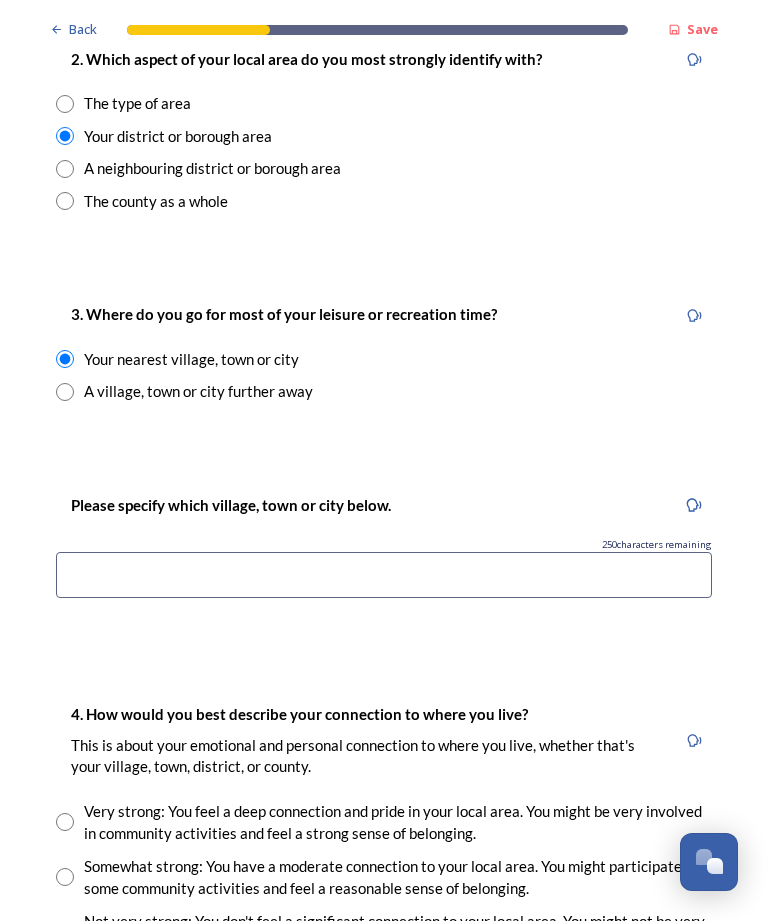 click at bounding box center (384, 575) 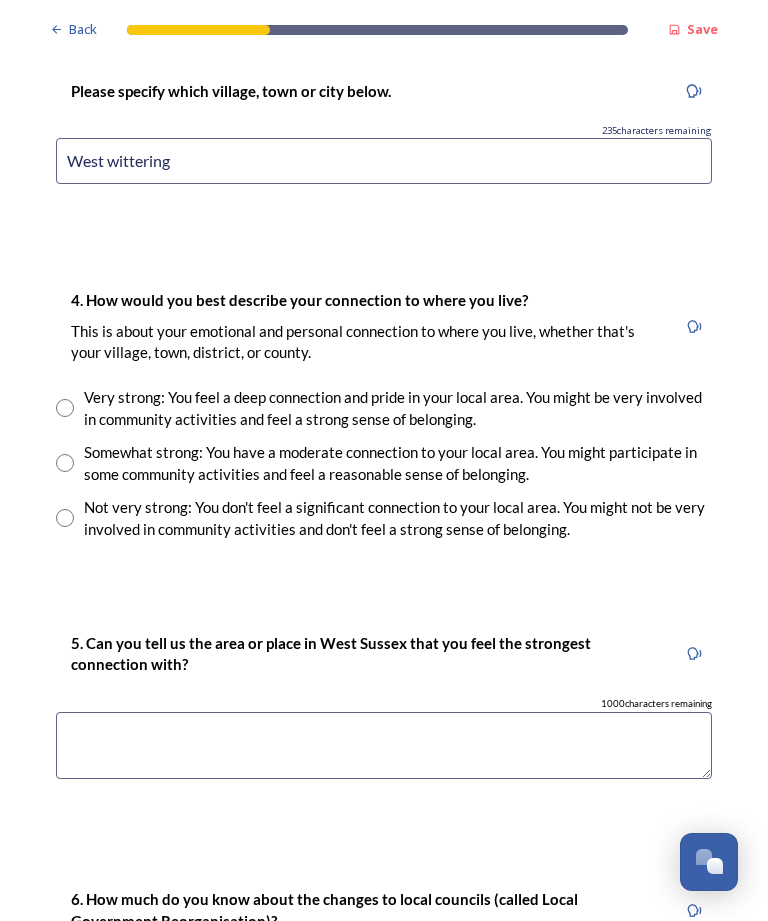 scroll, scrollTop: 1257, scrollLeft: 0, axis: vertical 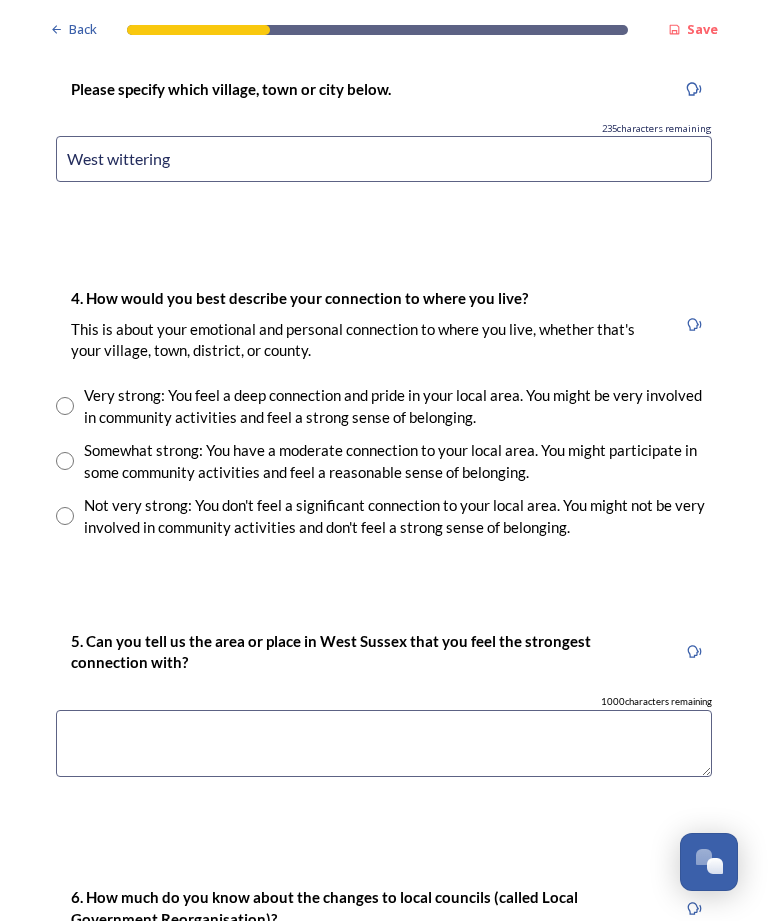 type on "West wittering" 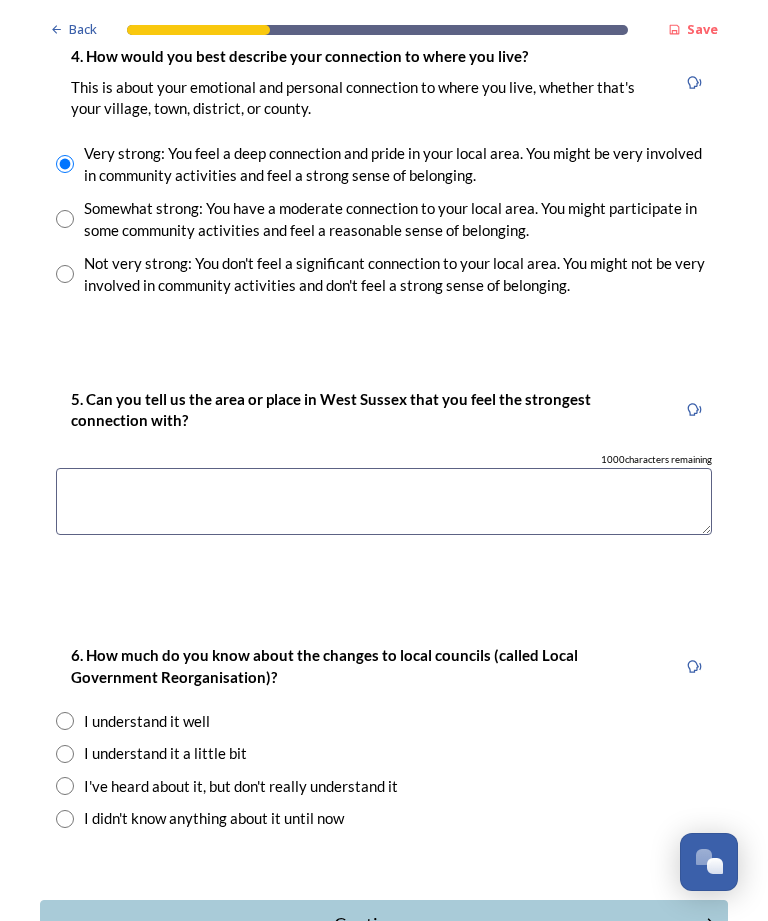 scroll, scrollTop: 1502, scrollLeft: 0, axis: vertical 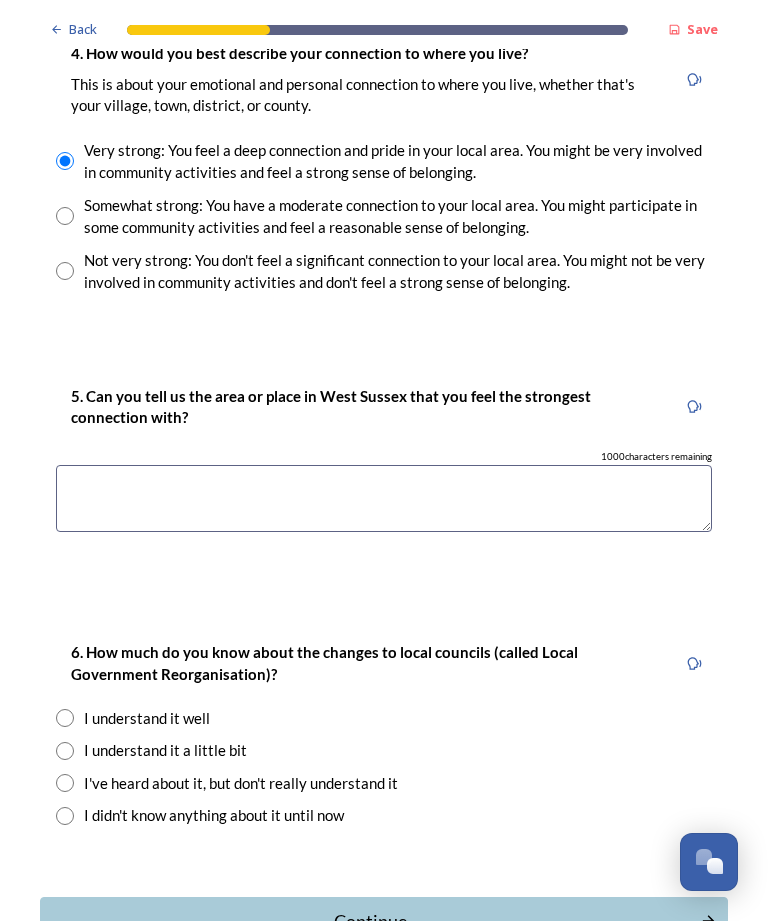 click at bounding box center [384, 498] 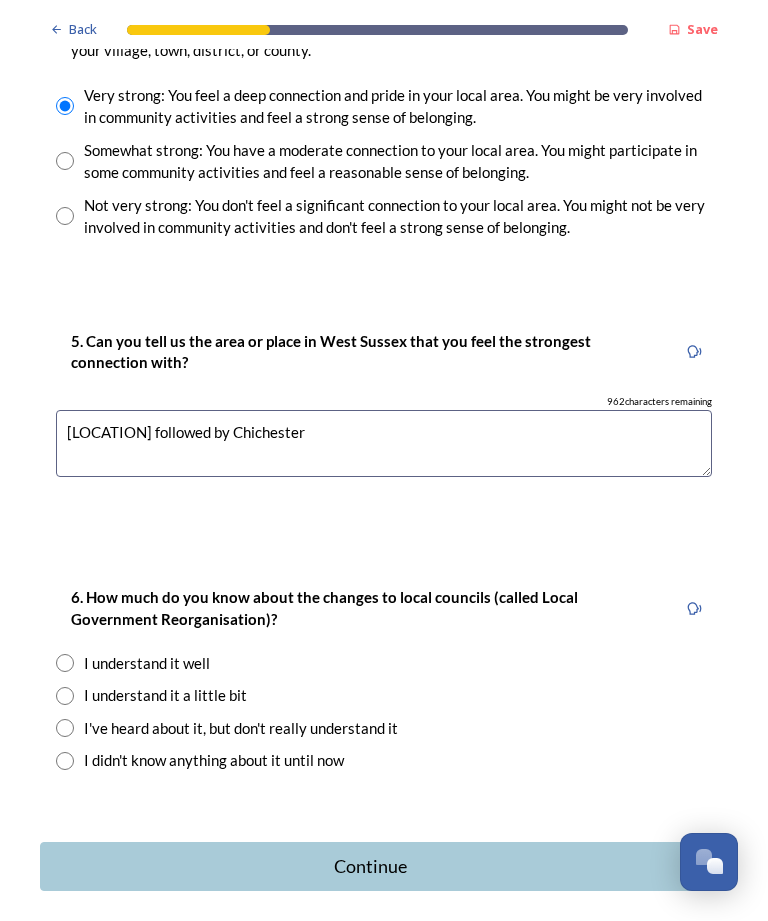 scroll, scrollTop: 1556, scrollLeft: 0, axis: vertical 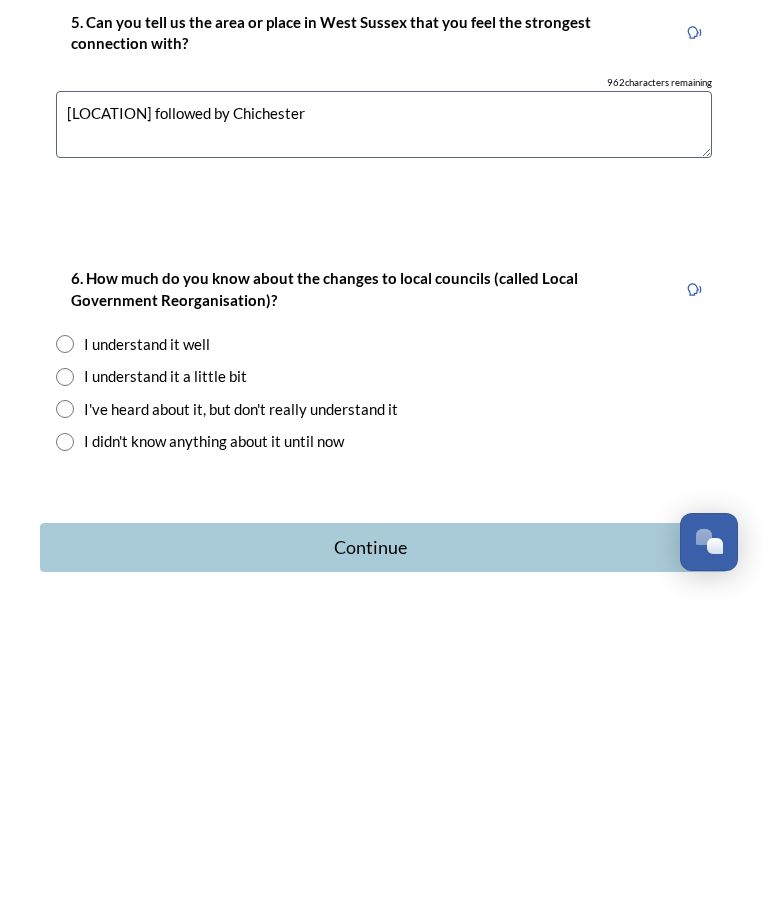 type on "[LOCATION] followed by Chichester" 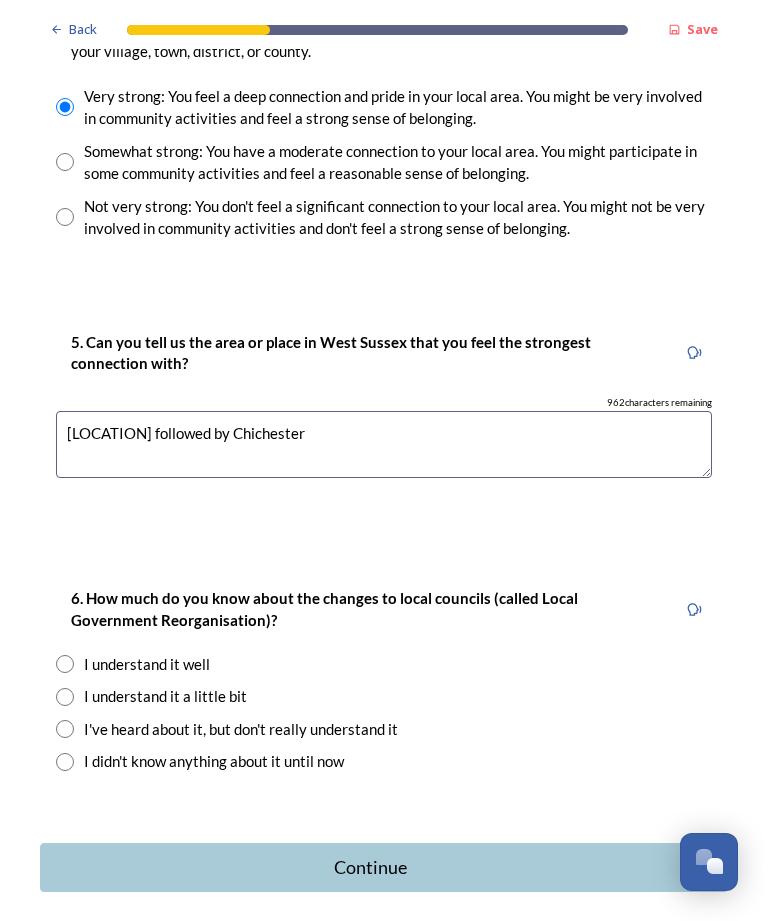 click on "I understand it well" at bounding box center [384, 664] 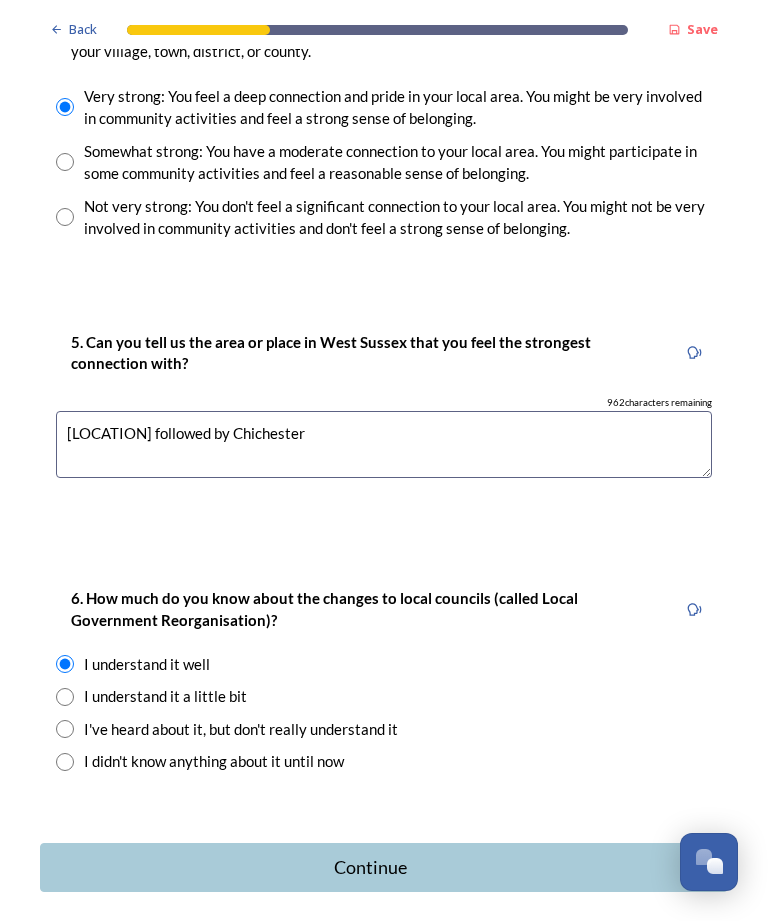click on "Continue" at bounding box center (370, 867) 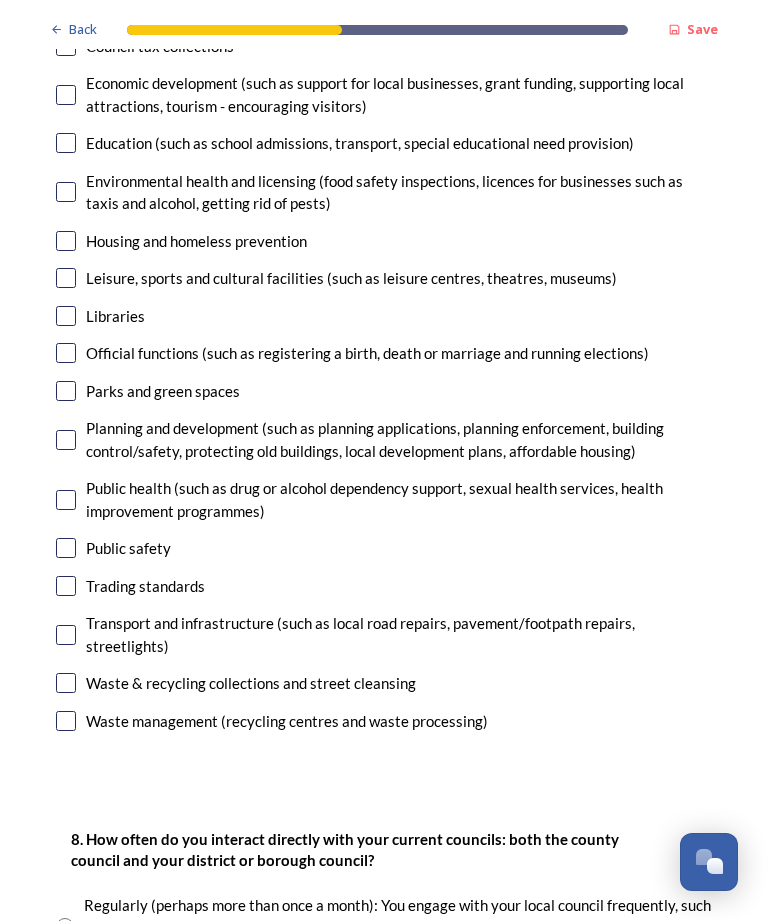 scroll, scrollTop: 429, scrollLeft: 0, axis: vertical 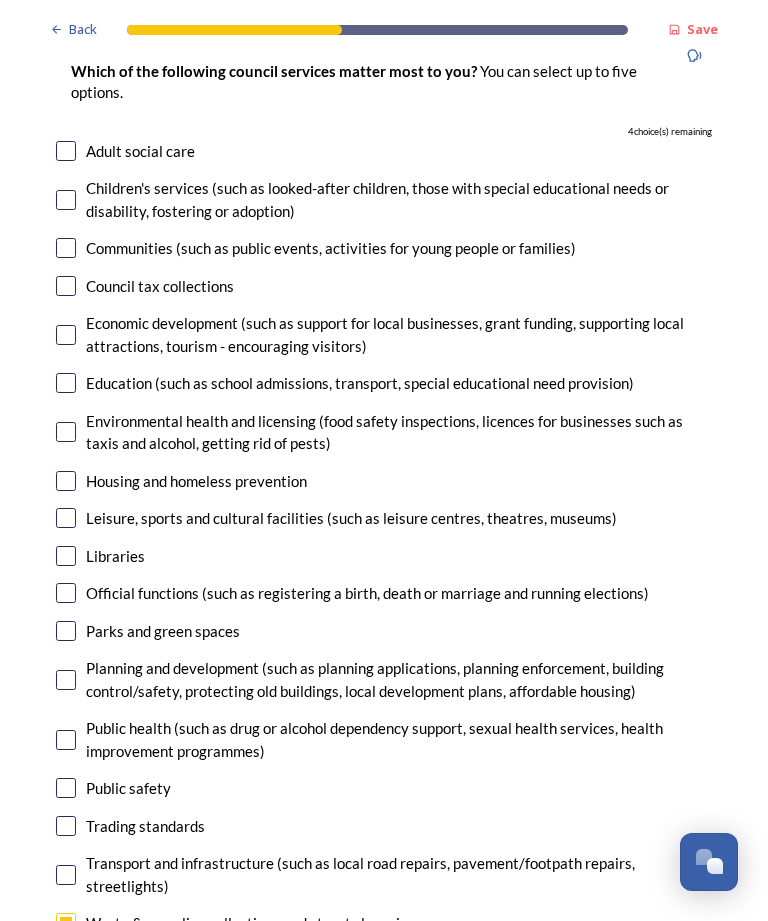click at bounding box center [66, 680] 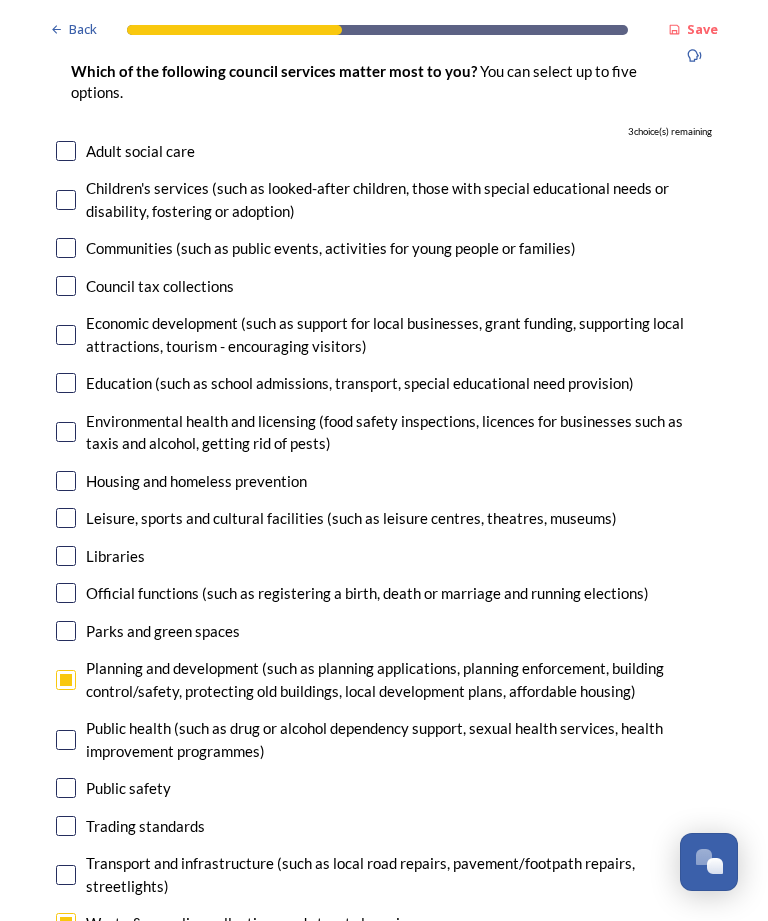 click at bounding box center [66, 481] 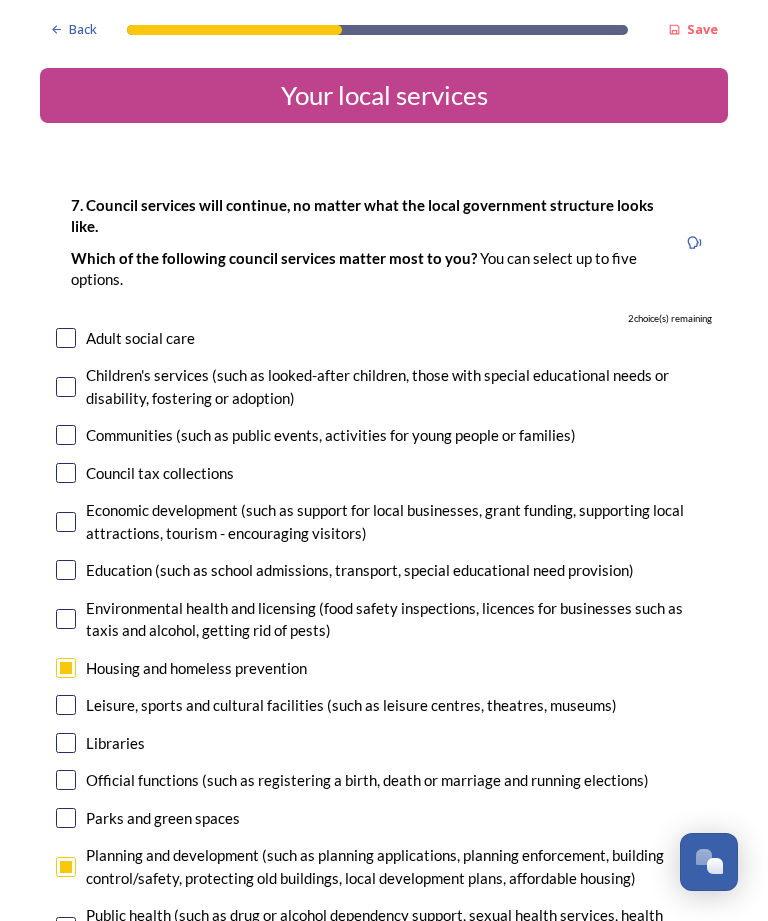 scroll, scrollTop: 2, scrollLeft: 0, axis: vertical 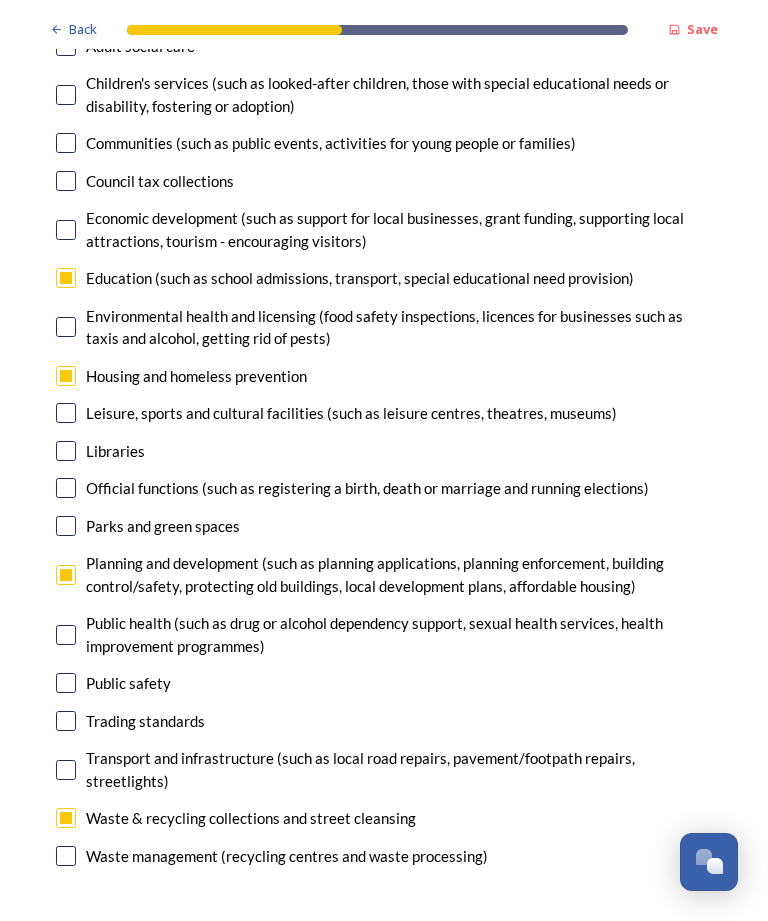 click at bounding box center [66, 770] 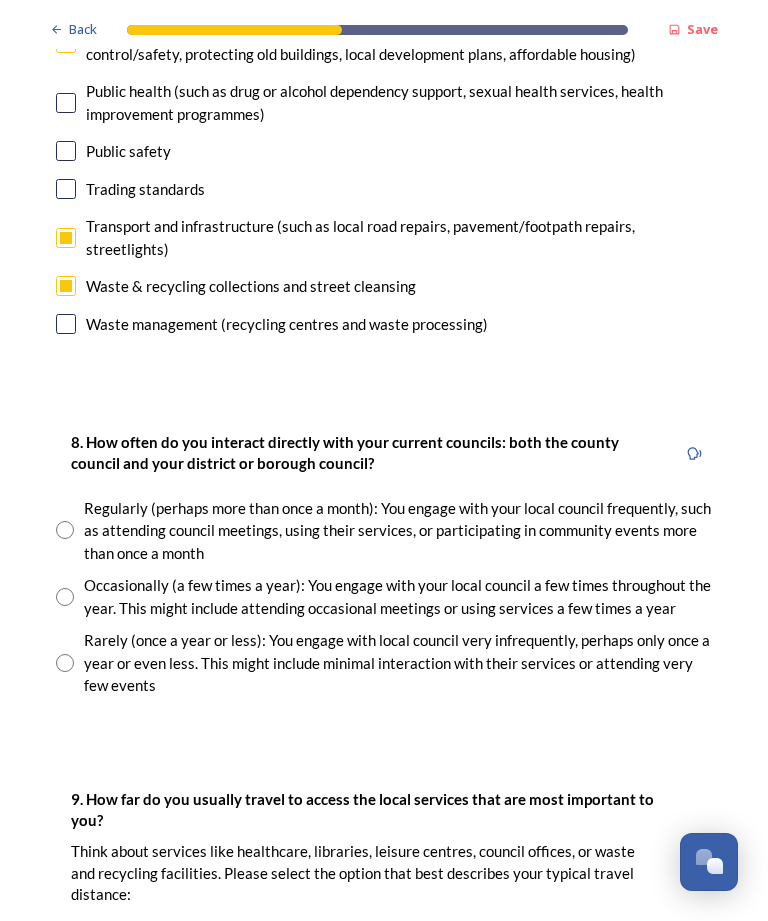 scroll, scrollTop: 828, scrollLeft: 0, axis: vertical 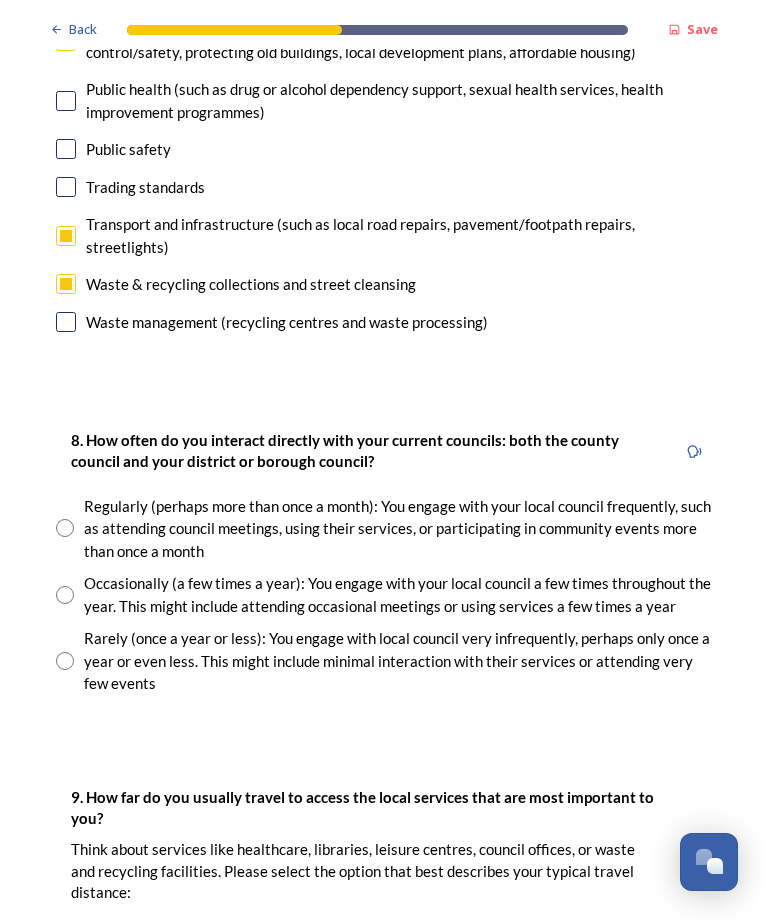 click at bounding box center [65, 528] 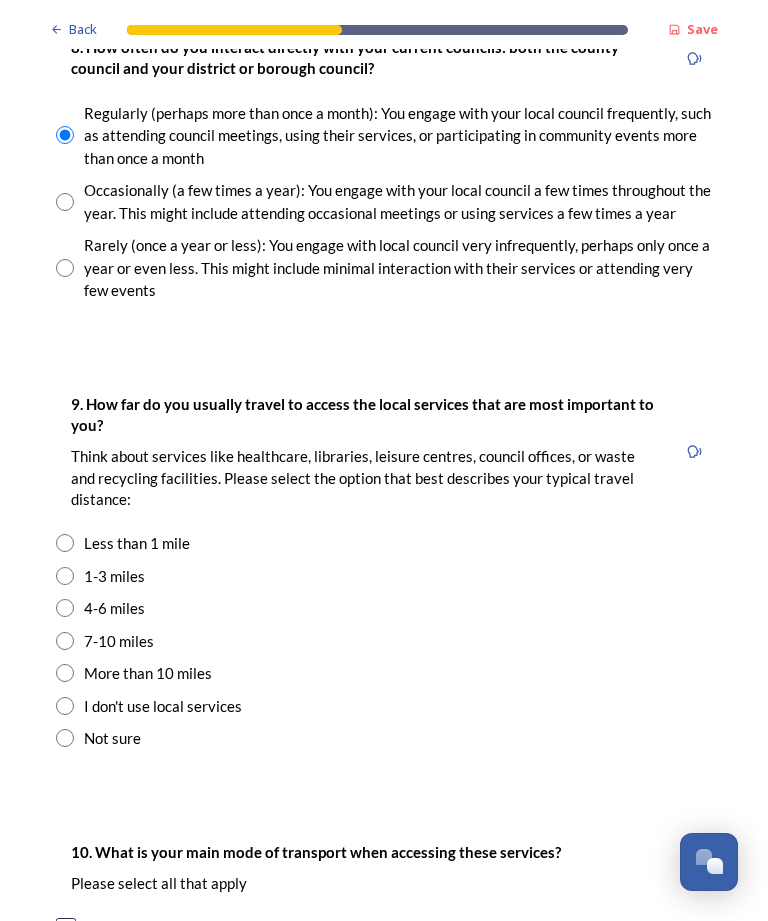 scroll, scrollTop: 1222, scrollLeft: 0, axis: vertical 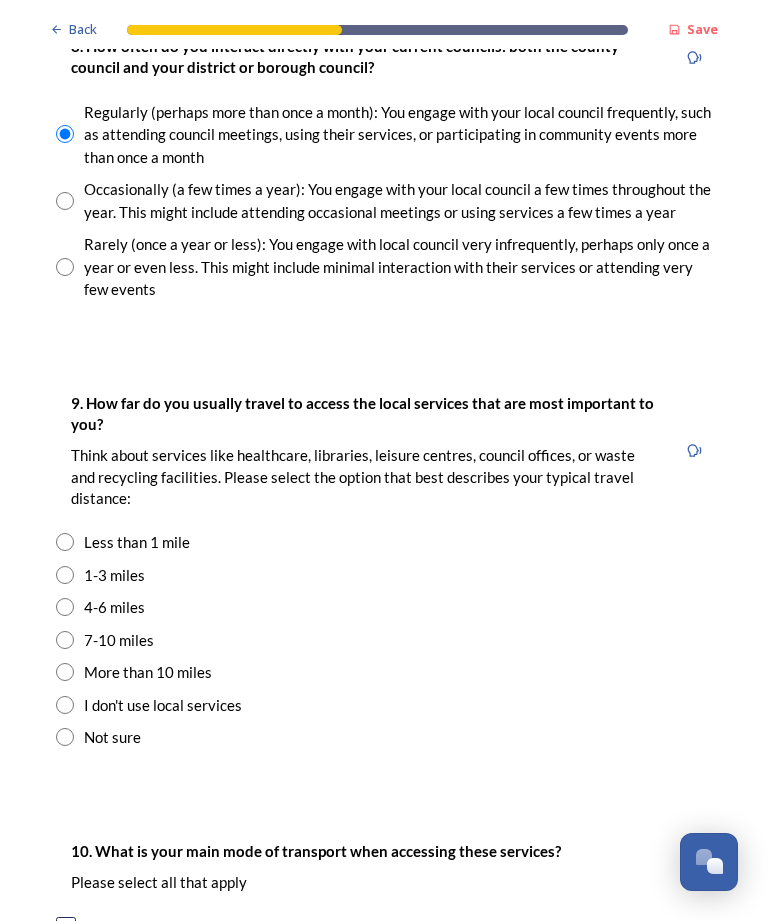 click at bounding box center (65, 640) 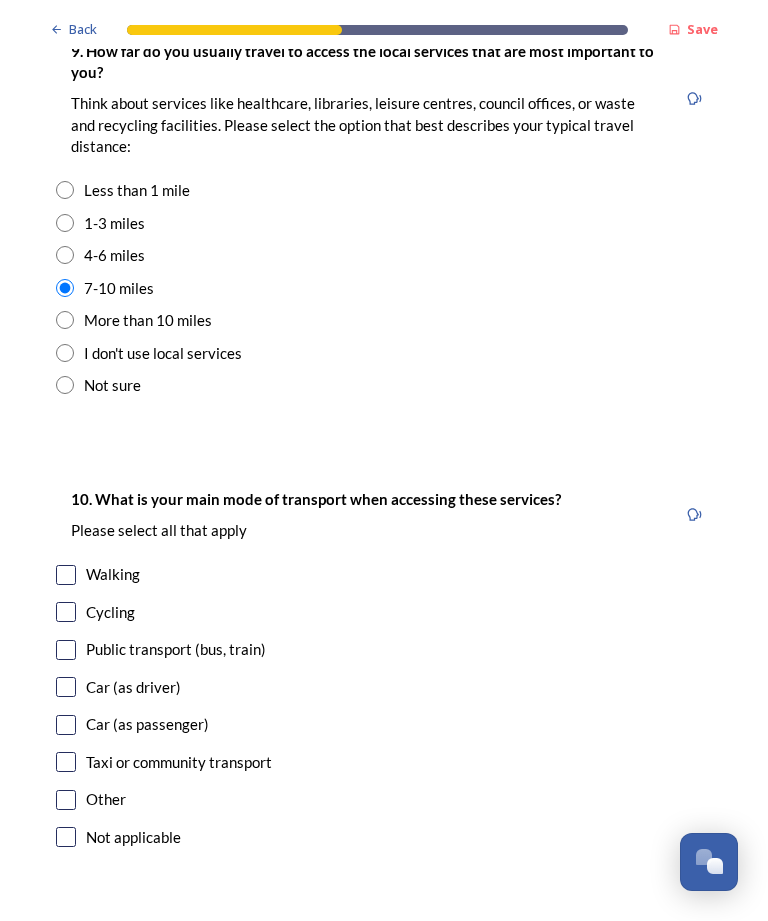 scroll, scrollTop: 1575, scrollLeft: 0, axis: vertical 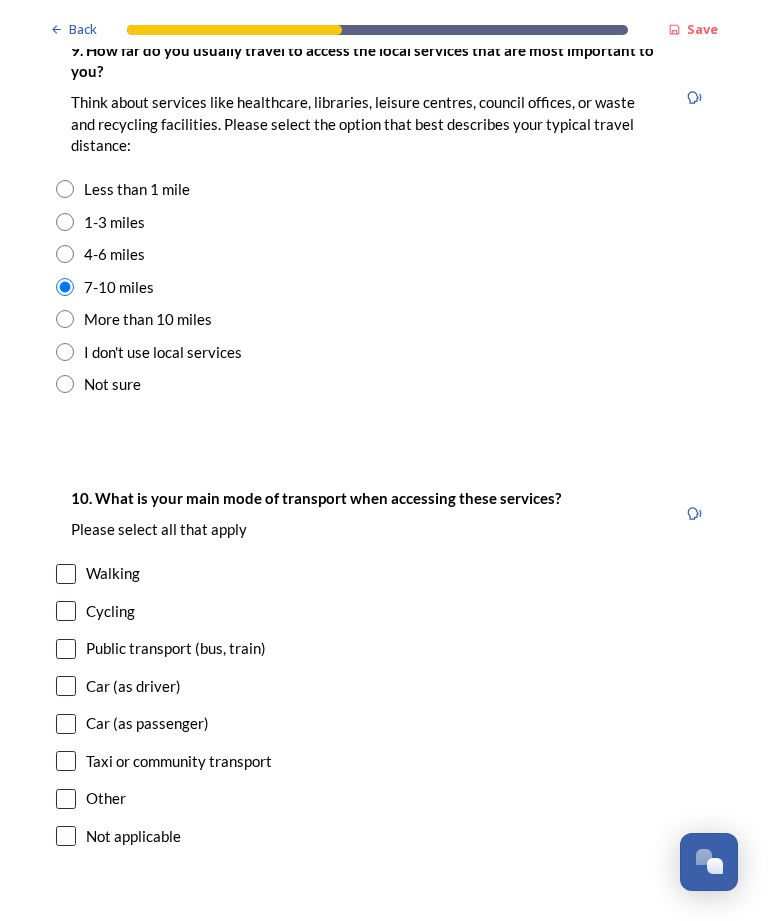 click on "10. What is your main mode of transport when accessing these services?  Please select all that apply Walking Cycling Public transport (bus, train) Car (as driver) Car (as passenger) Taxi or community transport Other Not applicable" at bounding box center (384, 669) 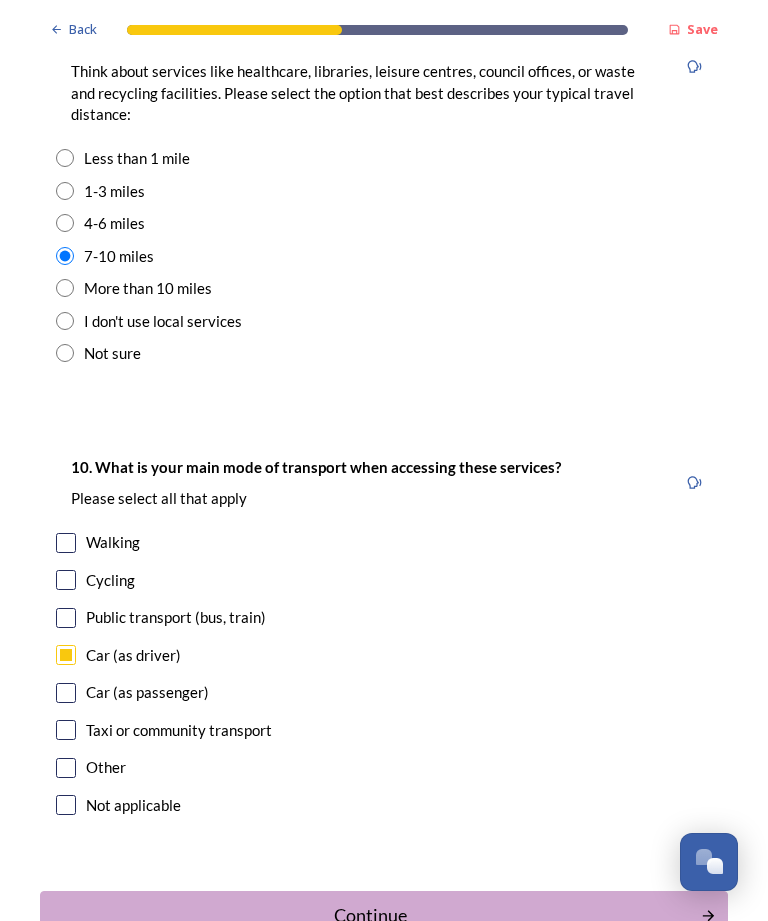 scroll, scrollTop: 1605, scrollLeft: 0, axis: vertical 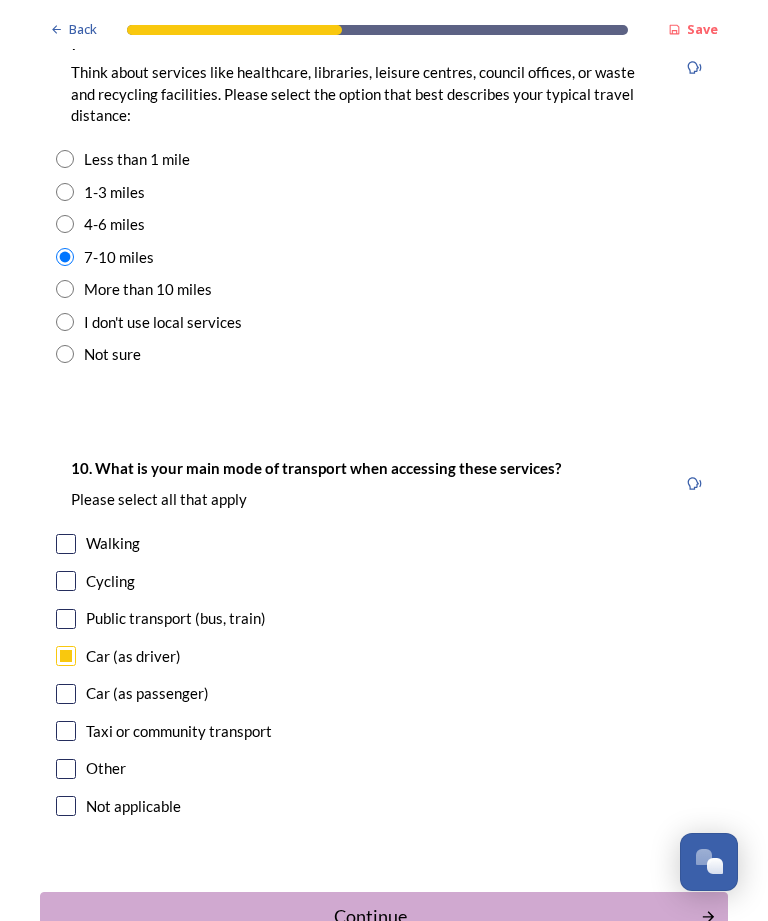 click on "Continue" at bounding box center (370, 916) 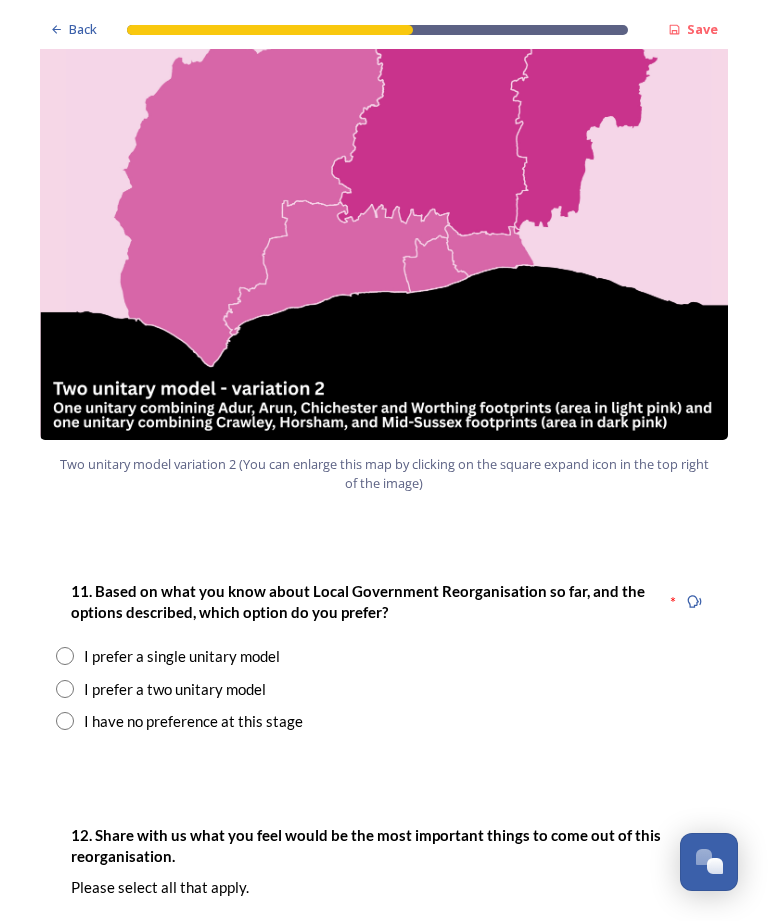 scroll, scrollTop: 2139, scrollLeft: 0, axis: vertical 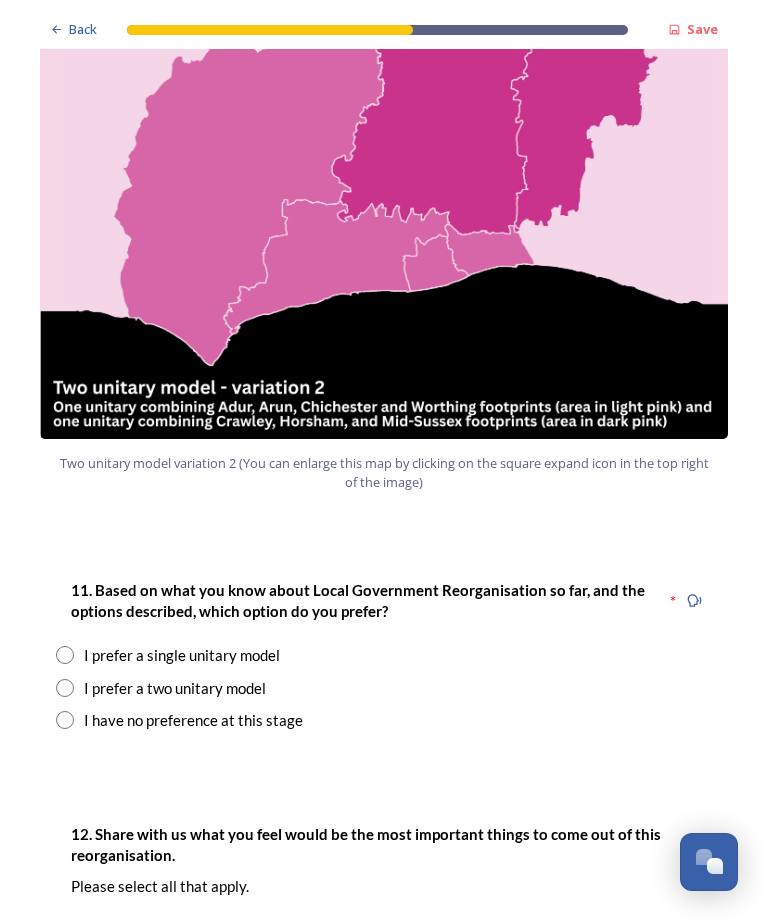 click at bounding box center [65, 688] 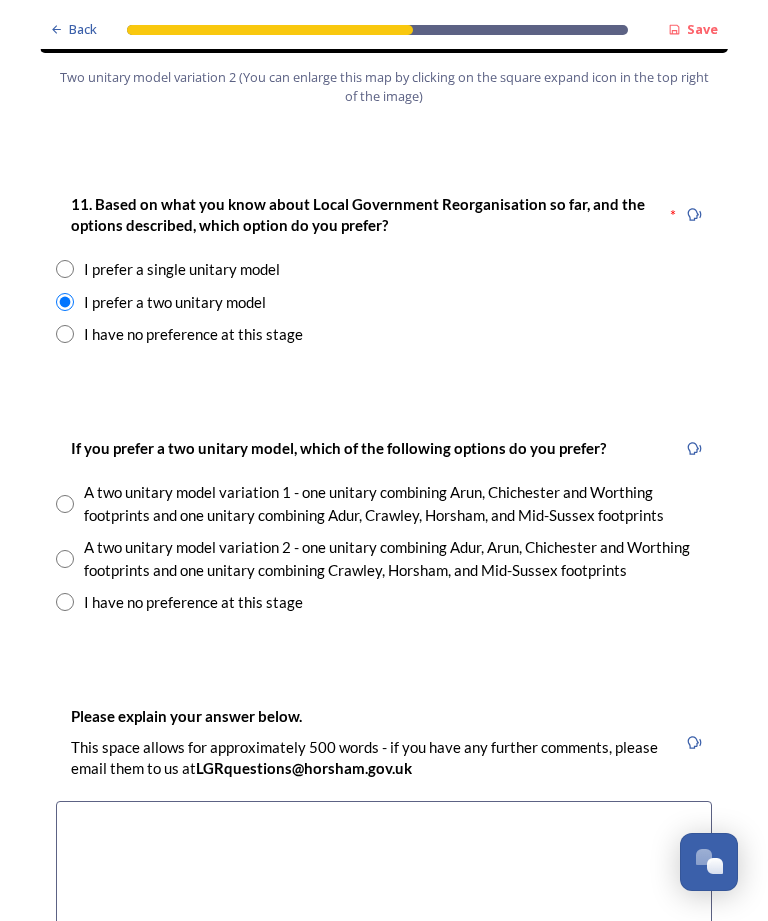 scroll, scrollTop: 2526, scrollLeft: 0, axis: vertical 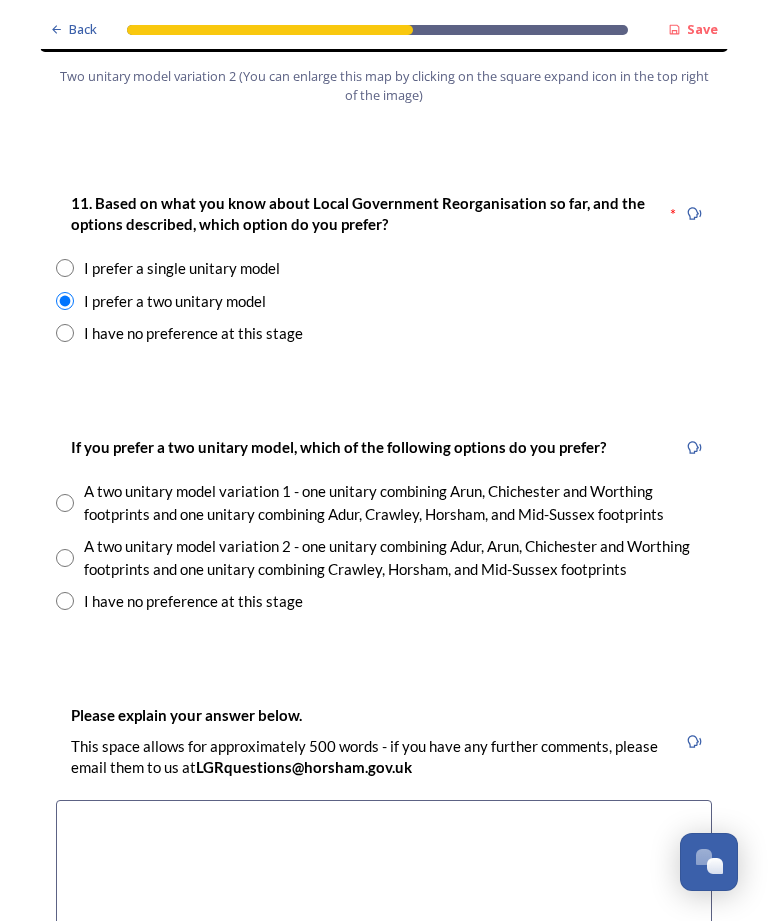 click at bounding box center [65, 503] 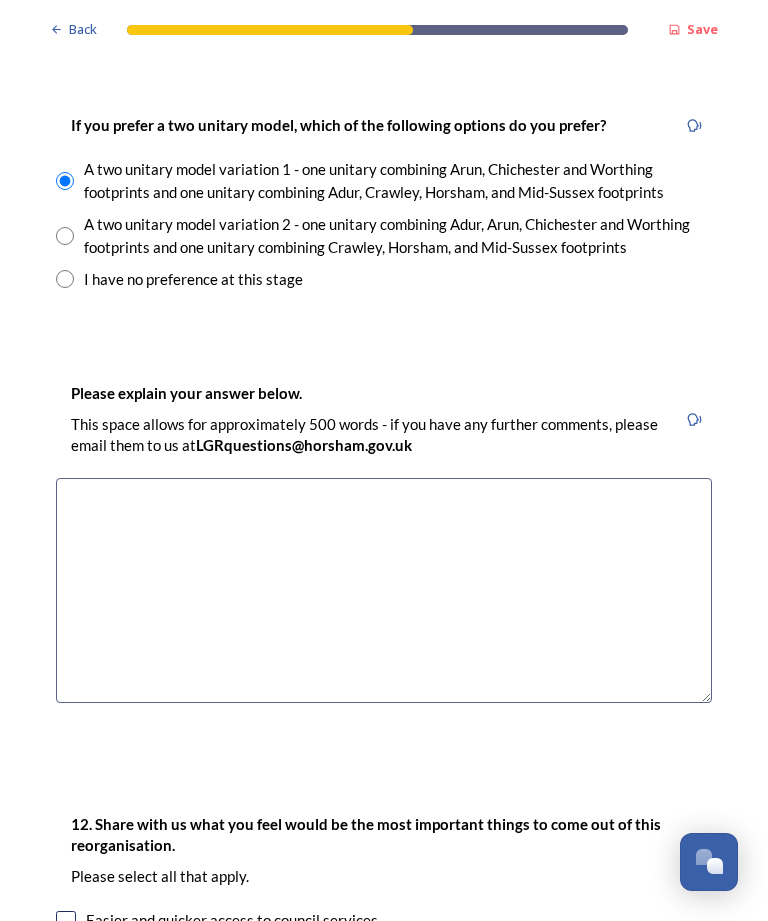 scroll, scrollTop: 2849, scrollLeft: 0, axis: vertical 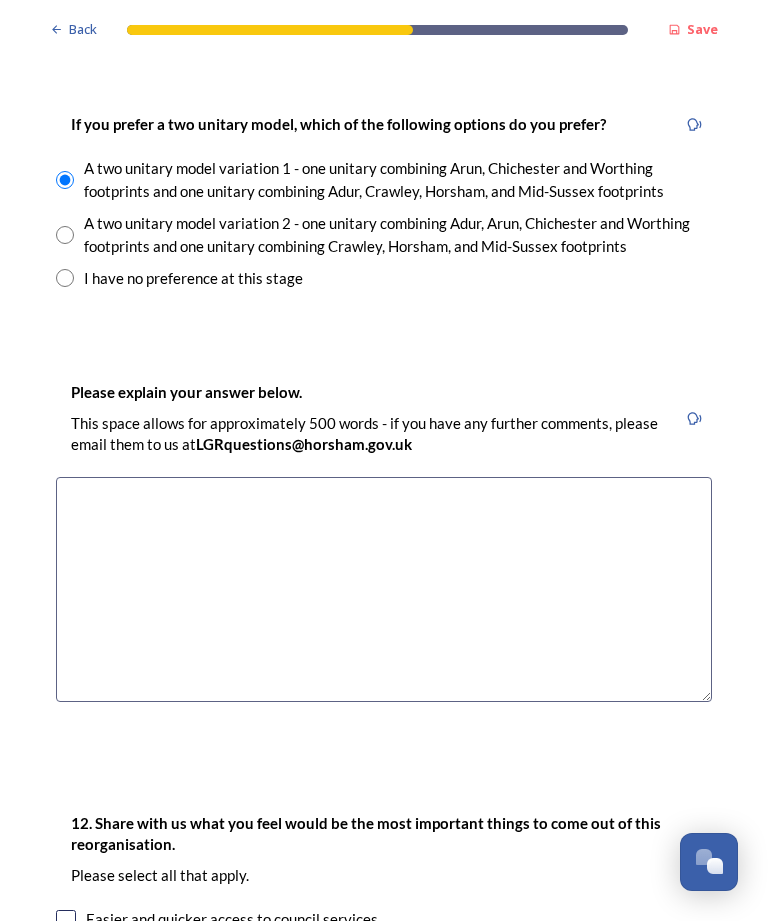 click at bounding box center (384, 589) 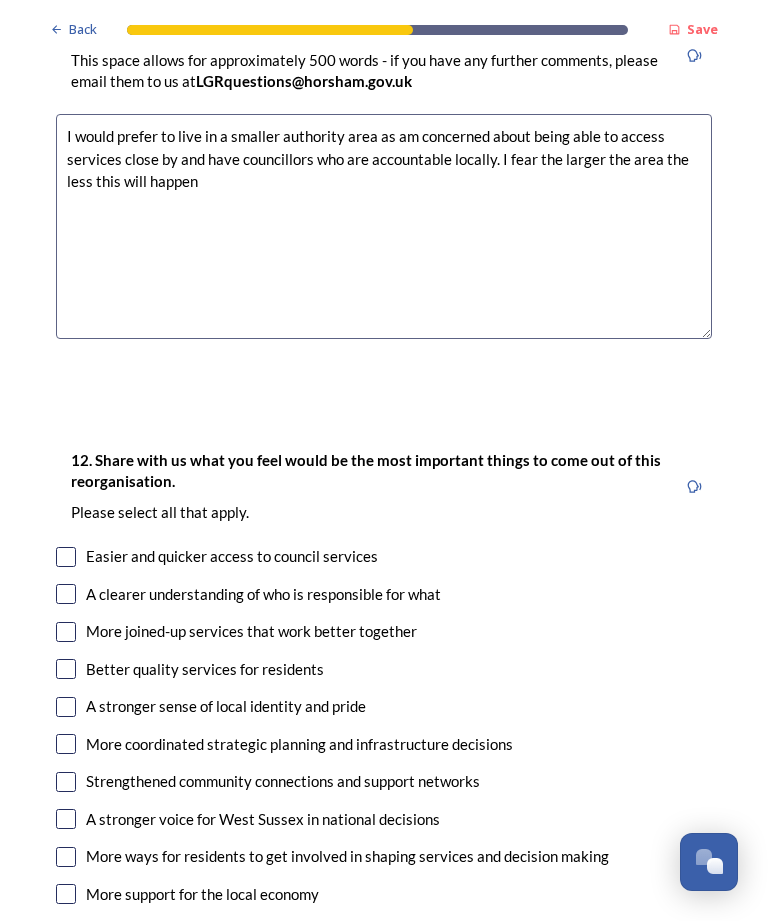 scroll, scrollTop: 3215, scrollLeft: 0, axis: vertical 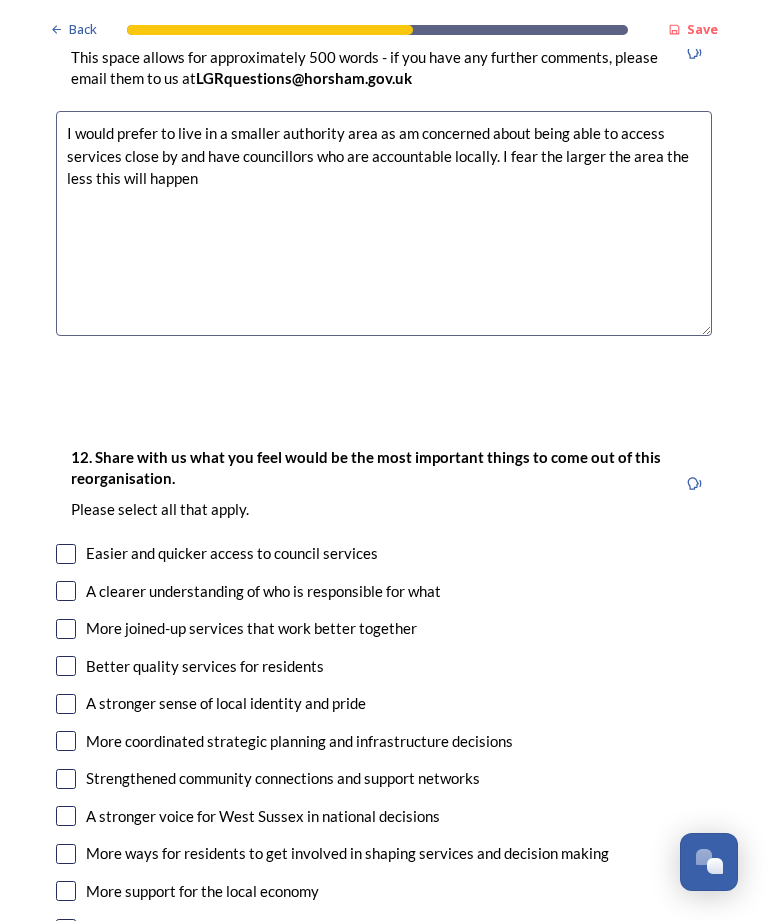 type on "I would prefer to live in a smaller authority area as am concerned about being able to access services close by and have councillors who are accountable locally. I fear the larger the area the less this will happen" 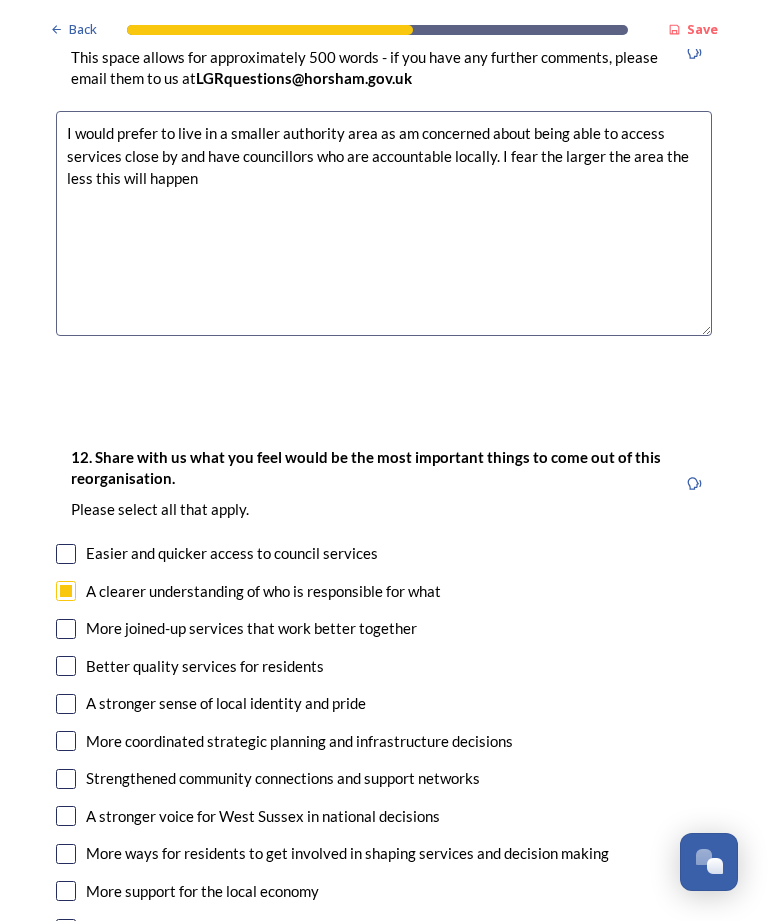 click at bounding box center [66, 629] 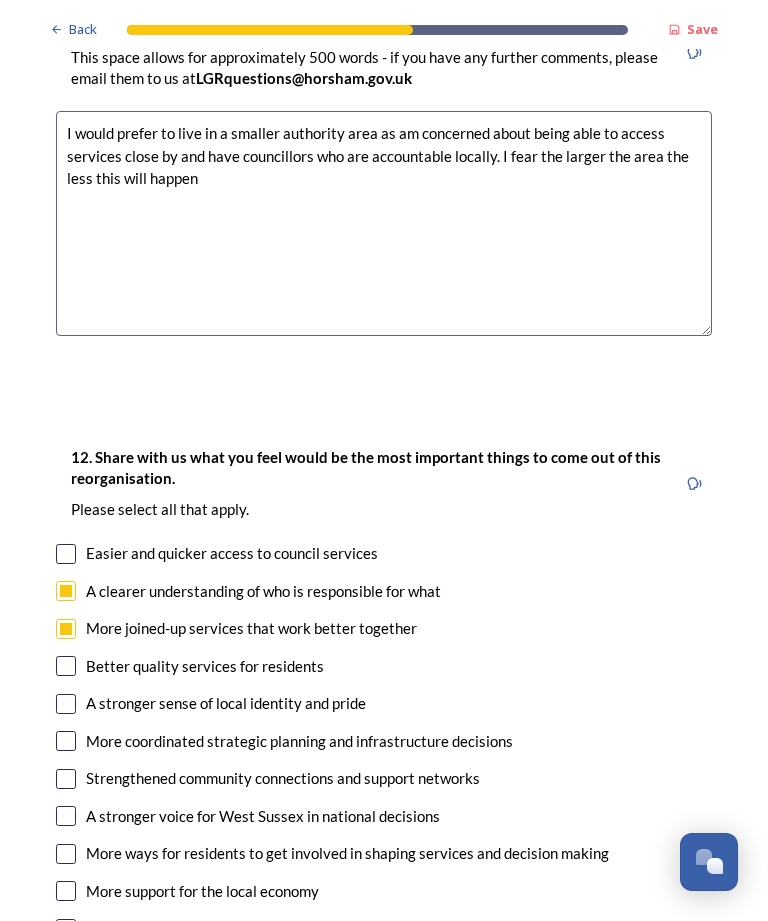 click at bounding box center [66, 666] 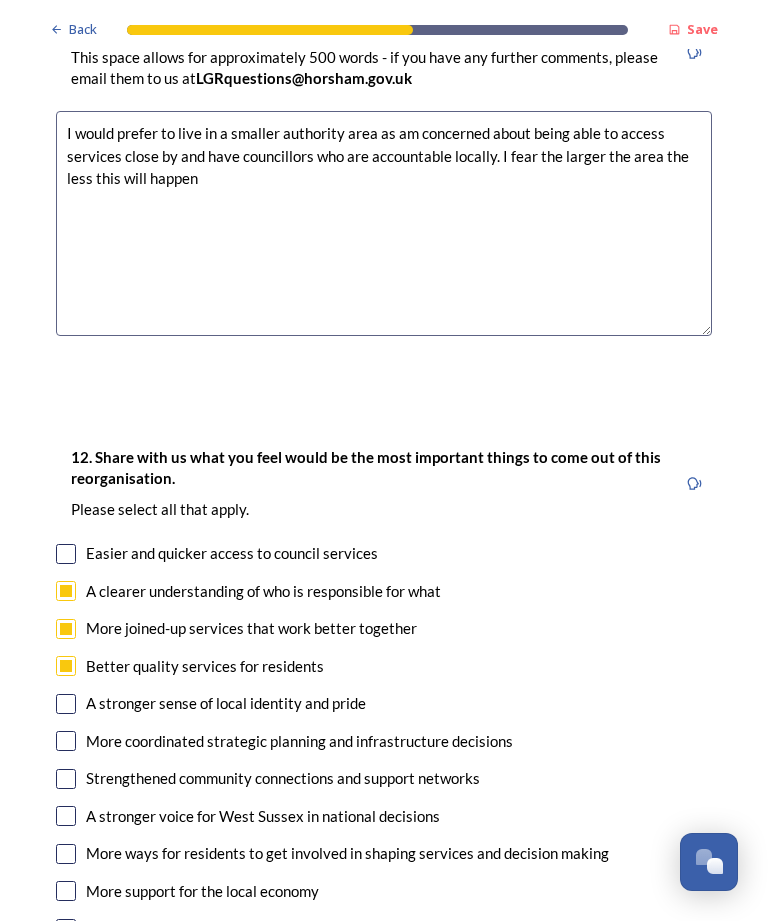click at bounding box center (66, 554) 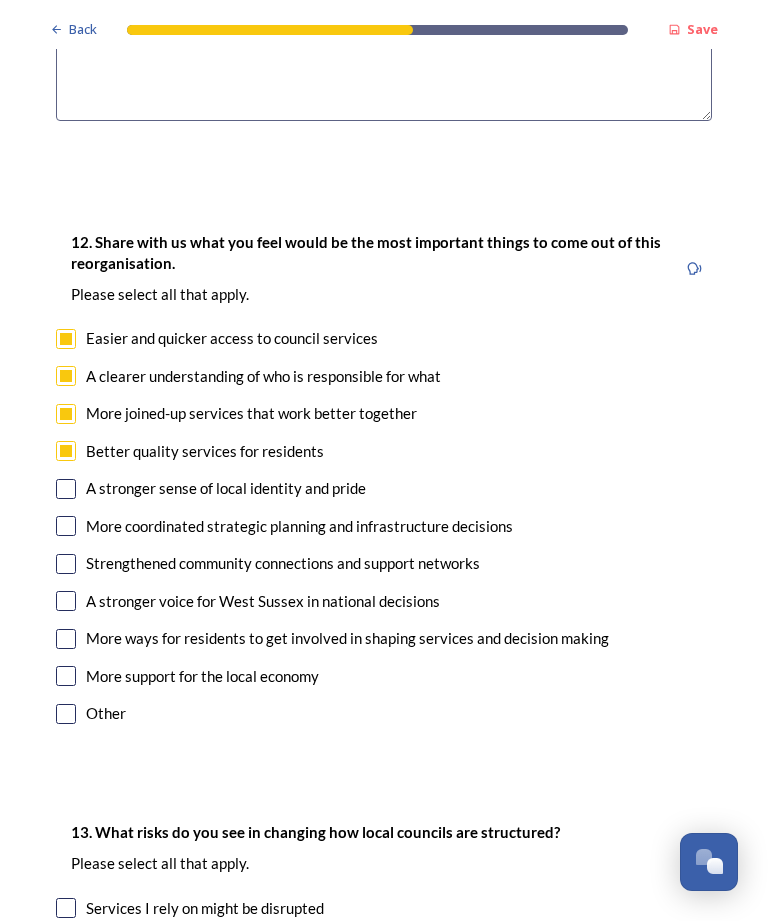 scroll, scrollTop: 3431, scrollLeft: 0, axis: vertical 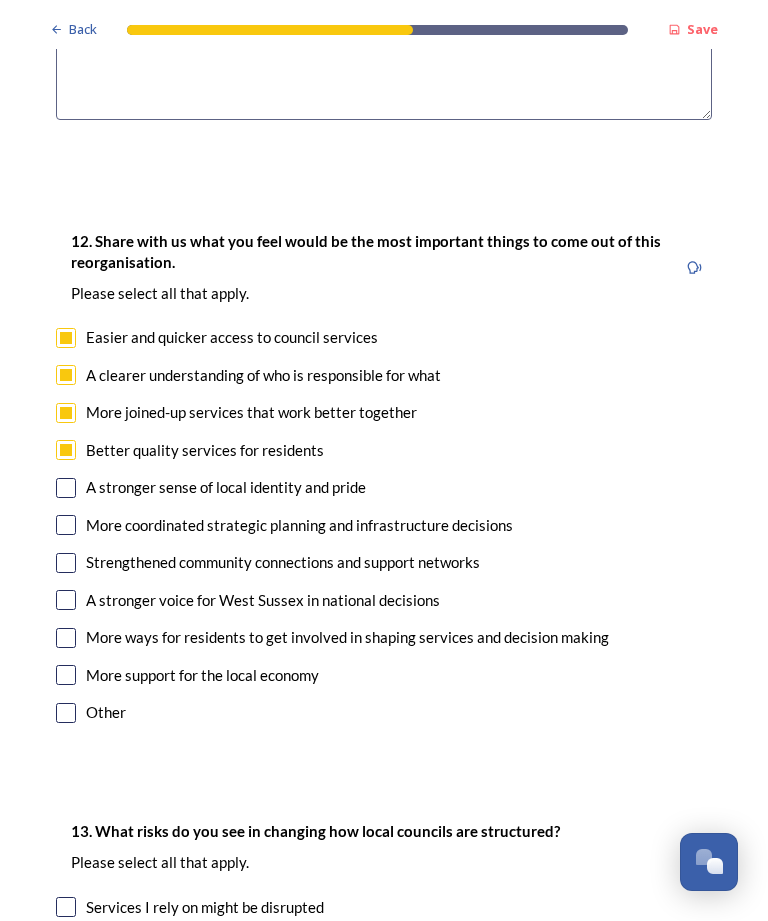 click at bounding box center [66, 488] 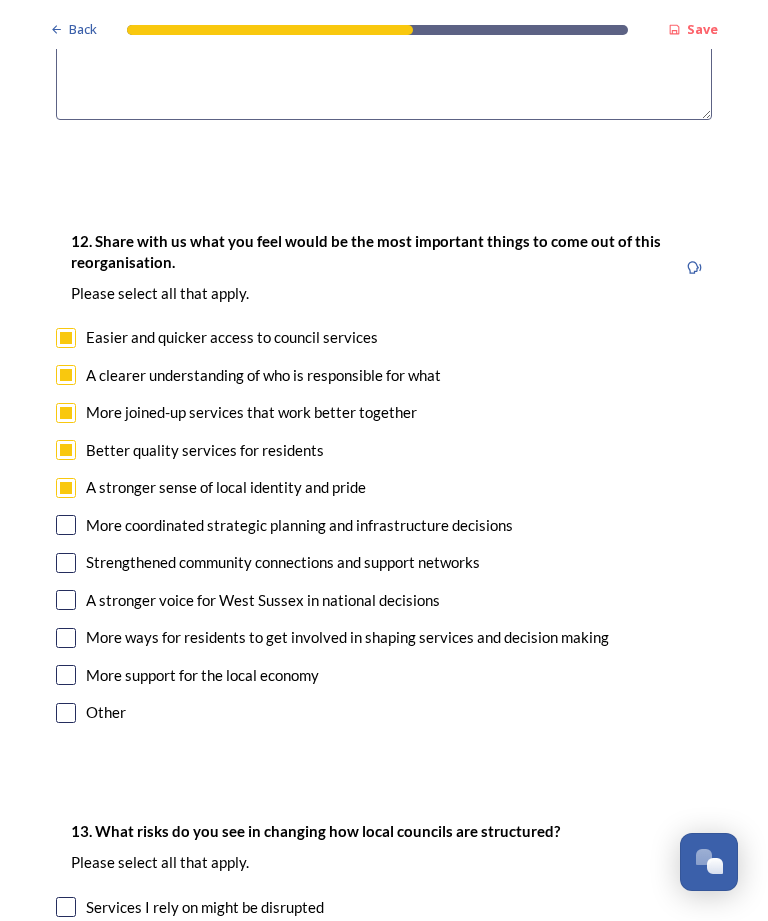 click at bounding box center (66, 525) 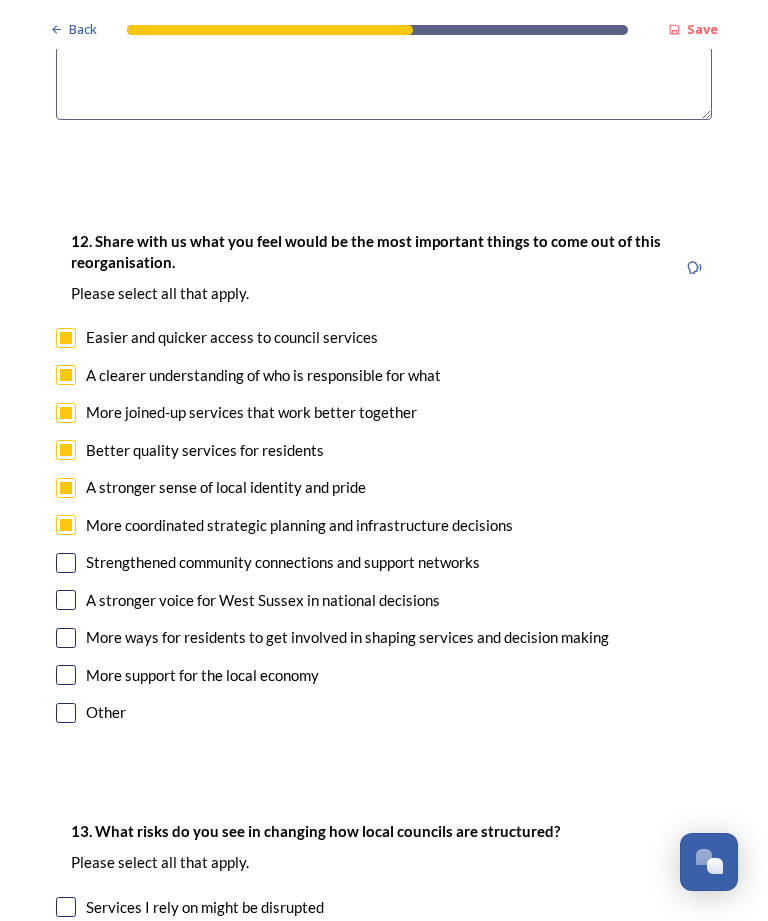 click at bounding box center (66, 563) 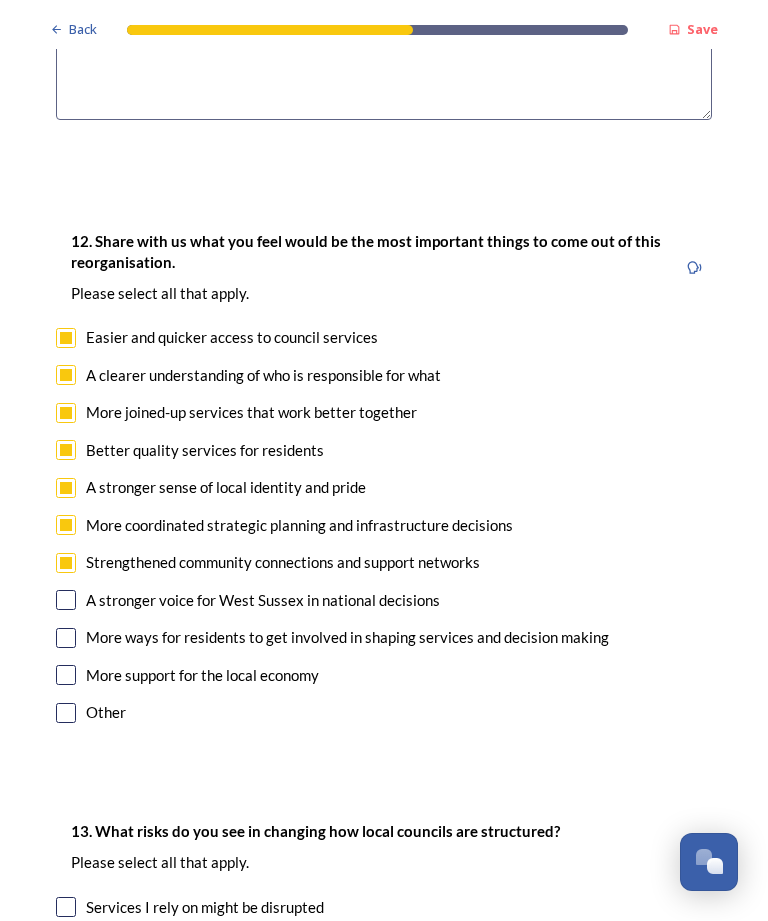 click at bounding box center (66, 600) 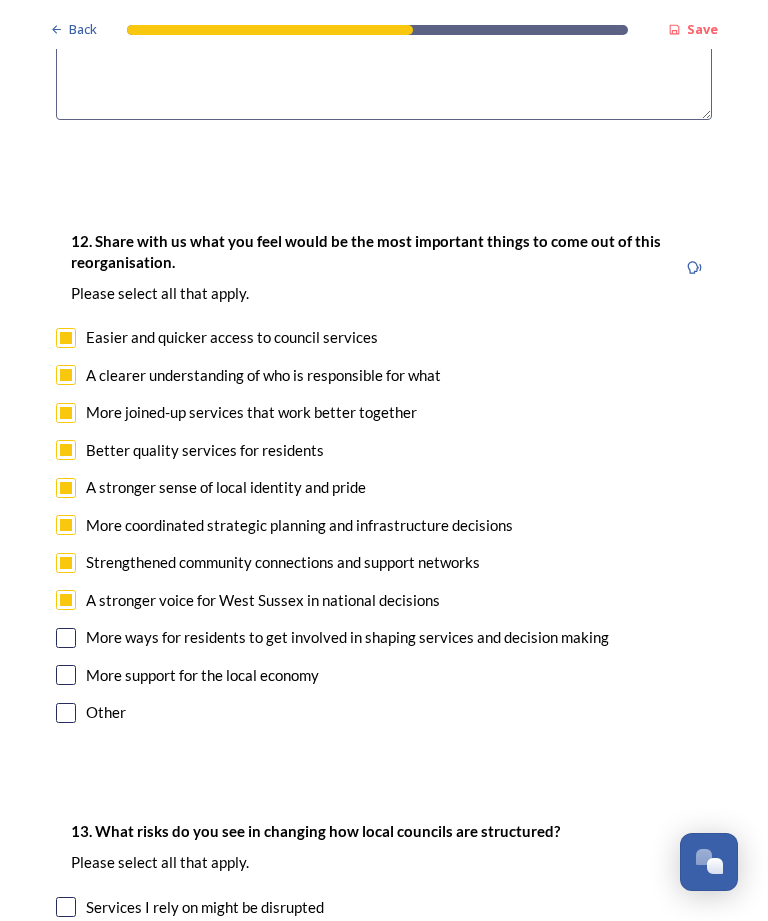 click at bounding box center (66, 638) 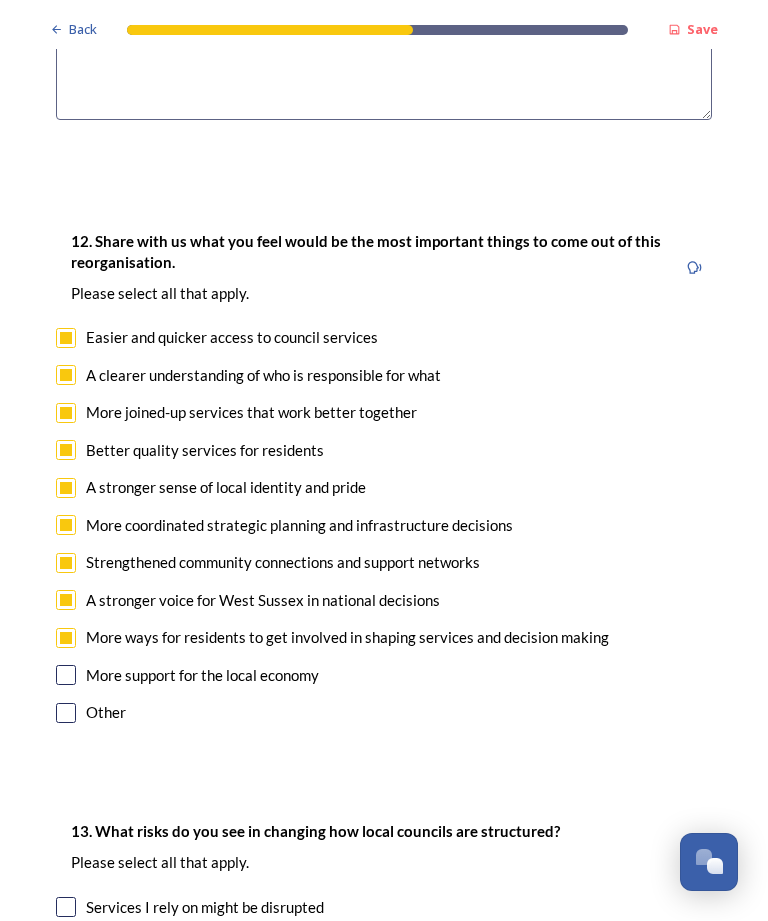 click at bounding box center [66, 675] 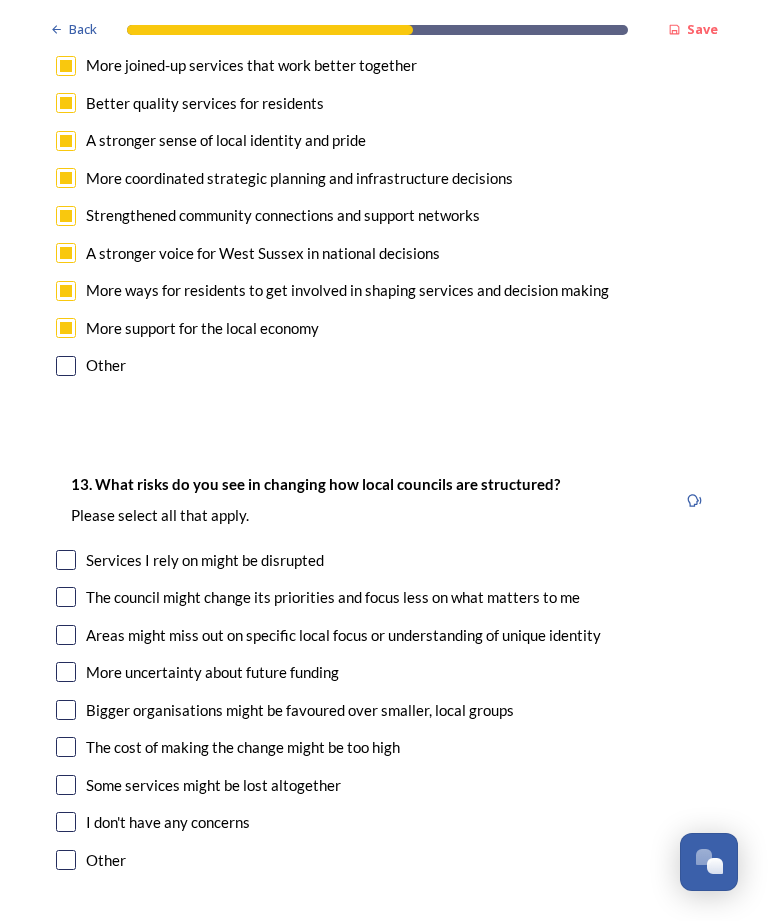 scroll, scrollTop: 3781, scrollLeft: 0, axis: vertical 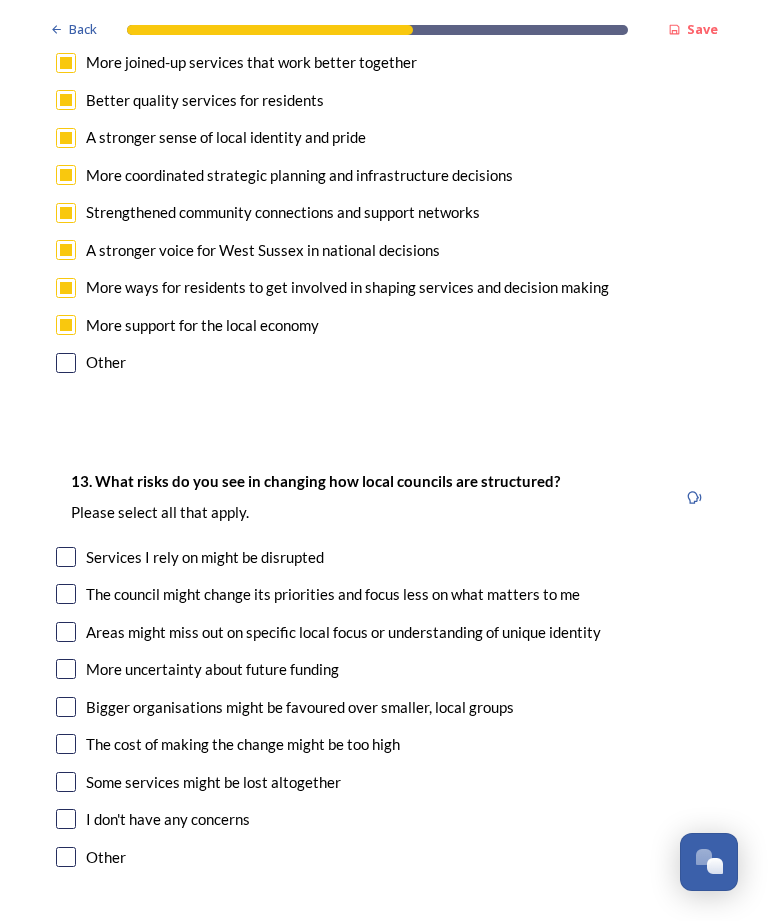 click at bounding box center (66, 557) 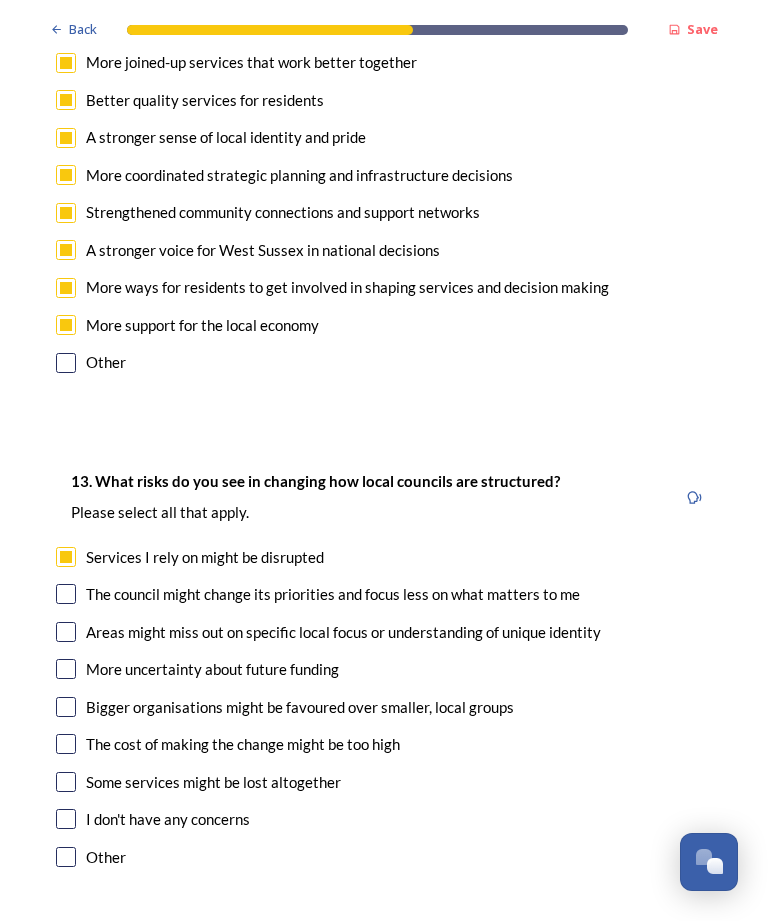 click at bounding box center [66, 594] 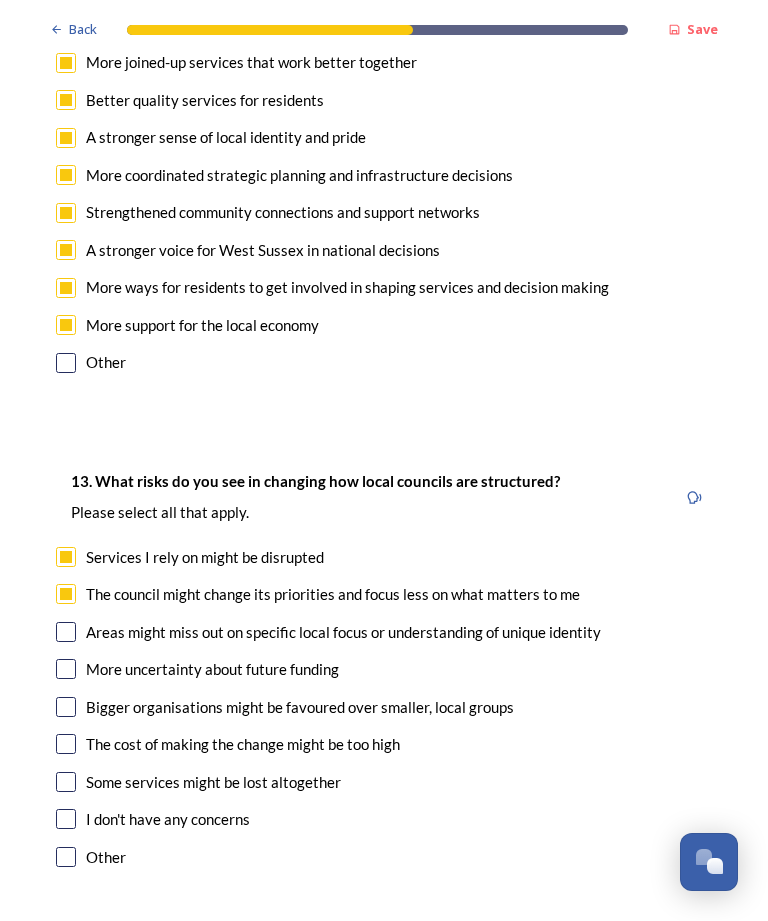 click at bounding box center [66, 632] 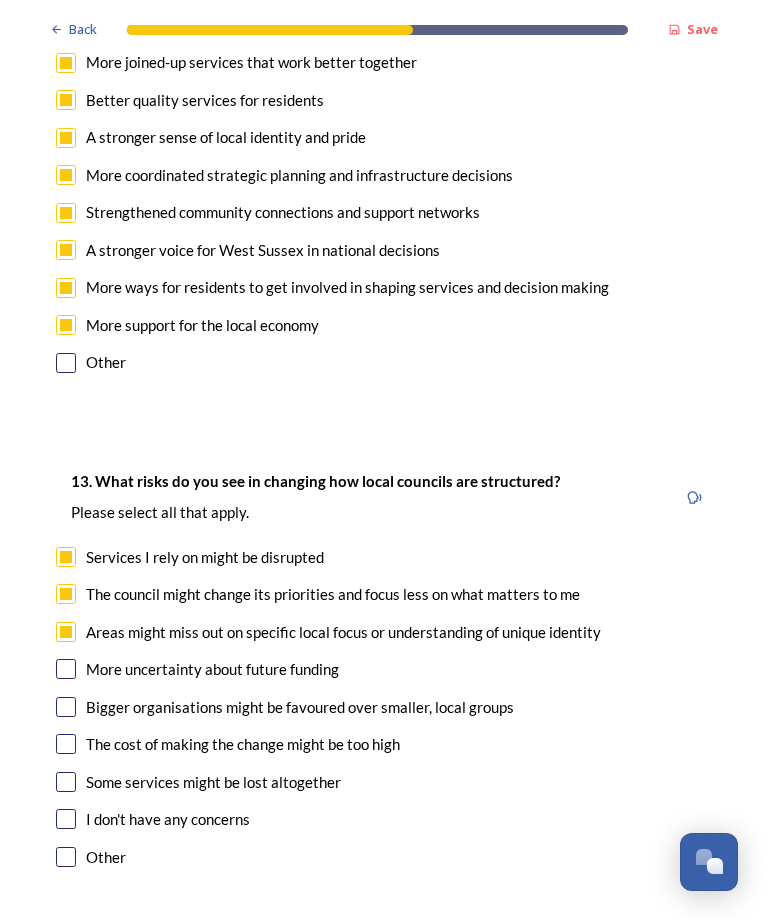 click at bounding box center (66, 669) 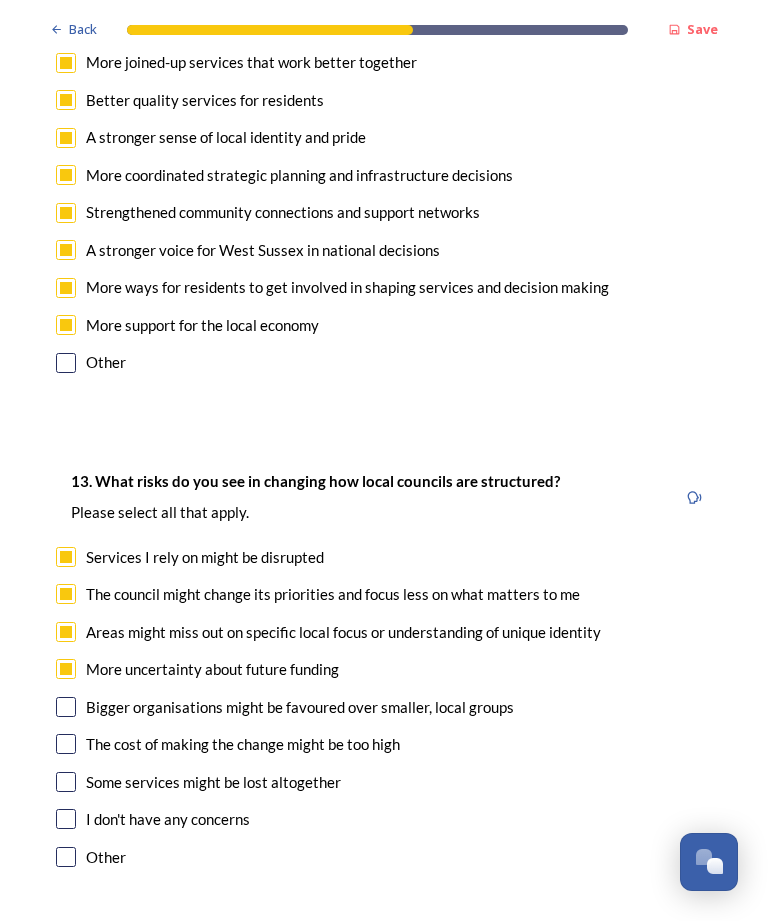 click at bounding box center [66, 707] 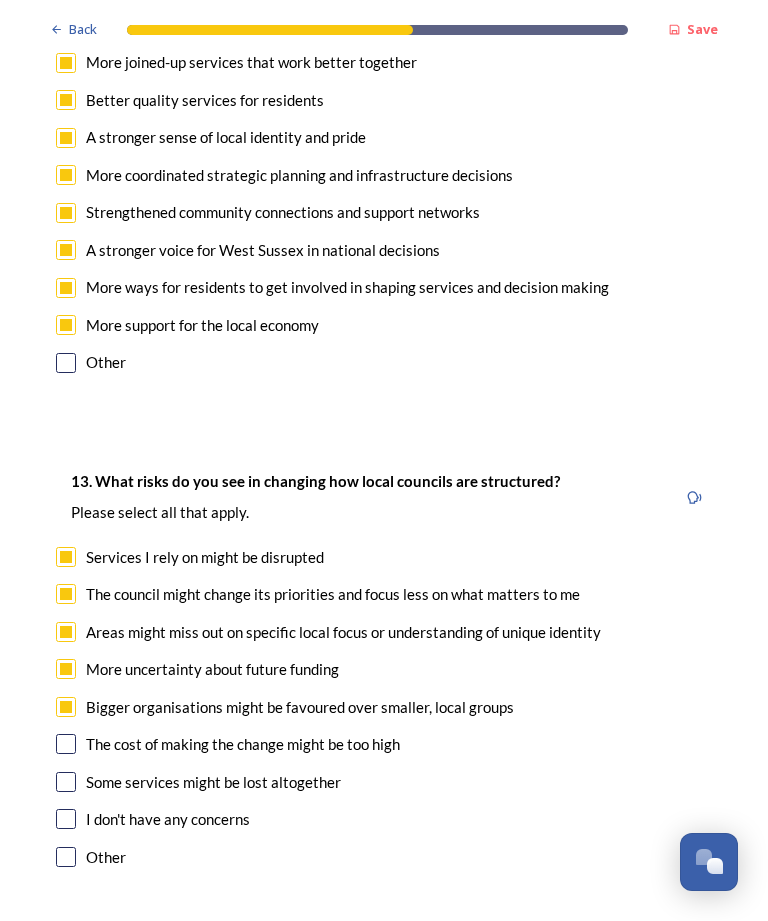 click at bounding box center (66, 744) 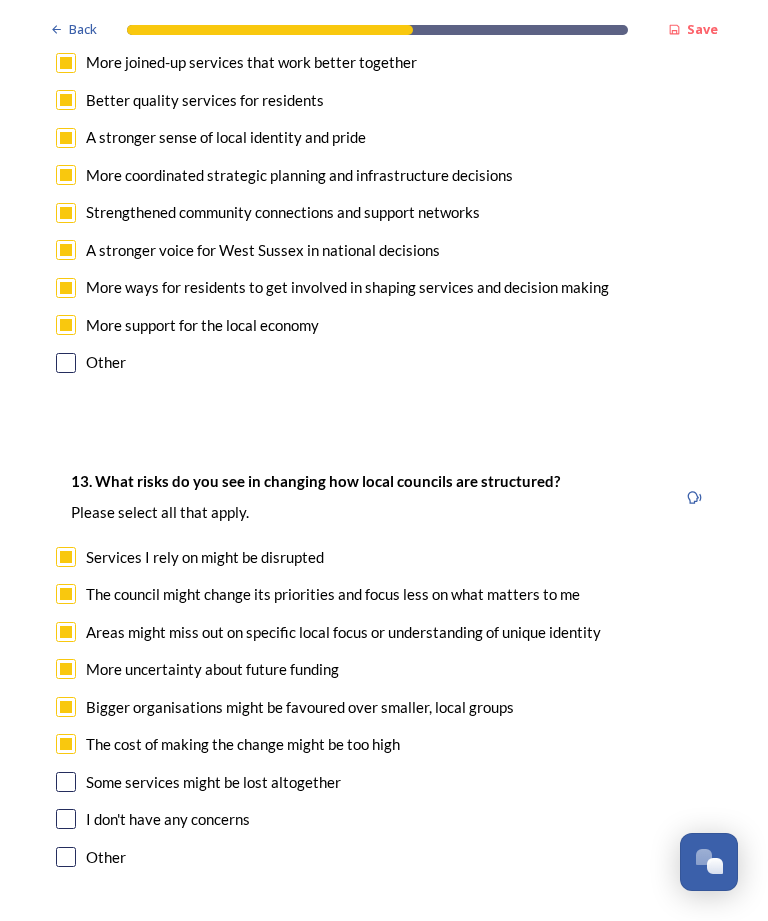 click at bounding box center (66, 782) 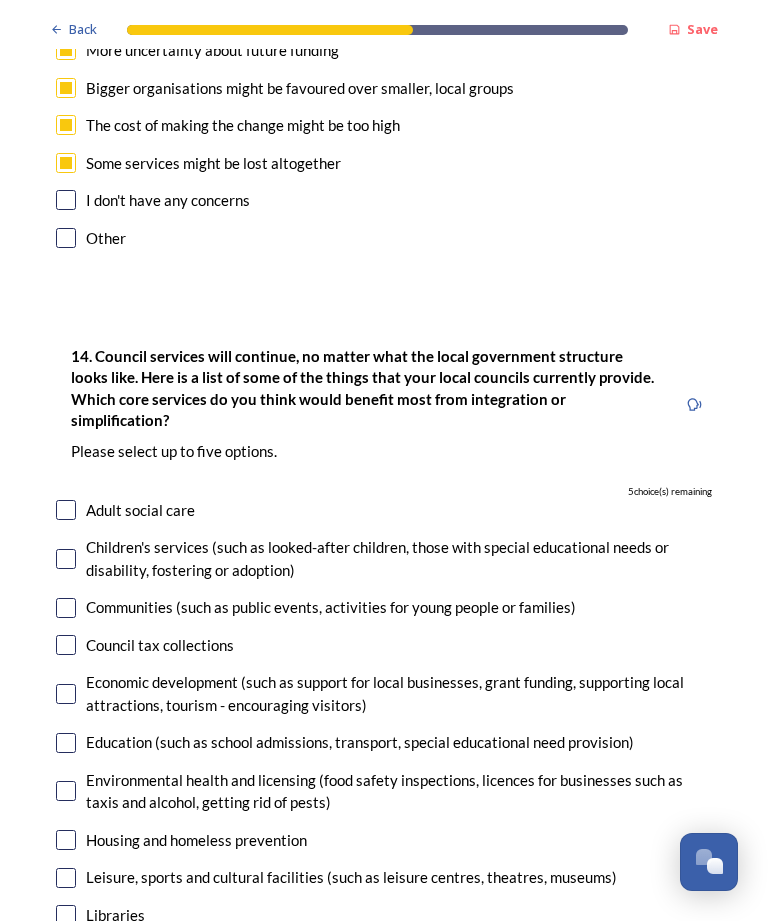 scroll, scrollTop: 4402, scrollLeft: 0, axis: vertical 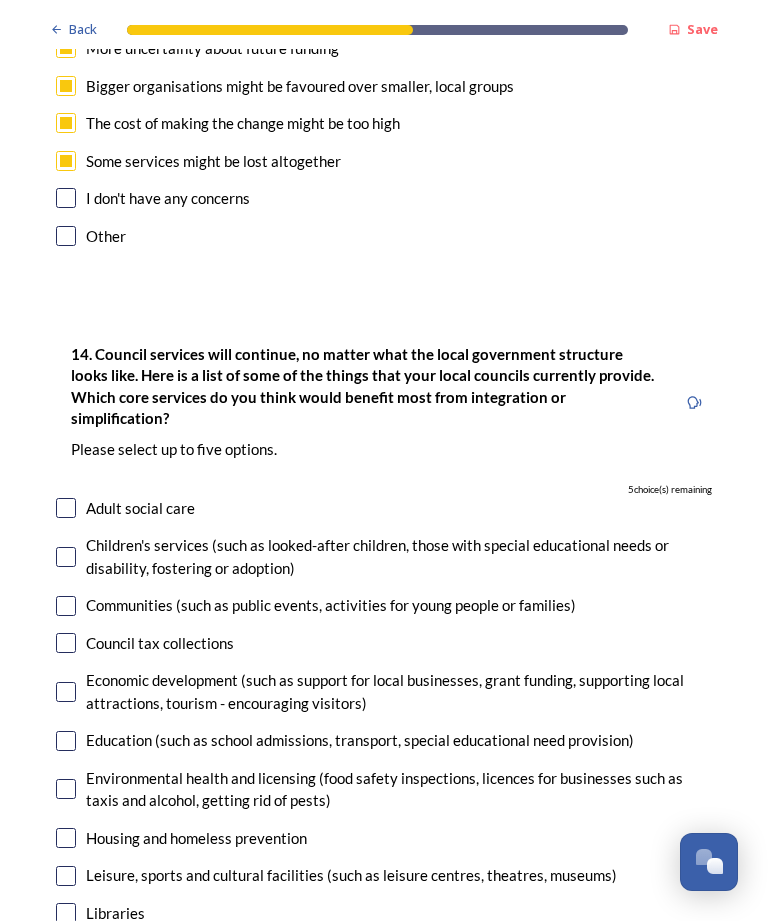 click at bounding box center (66, 508) 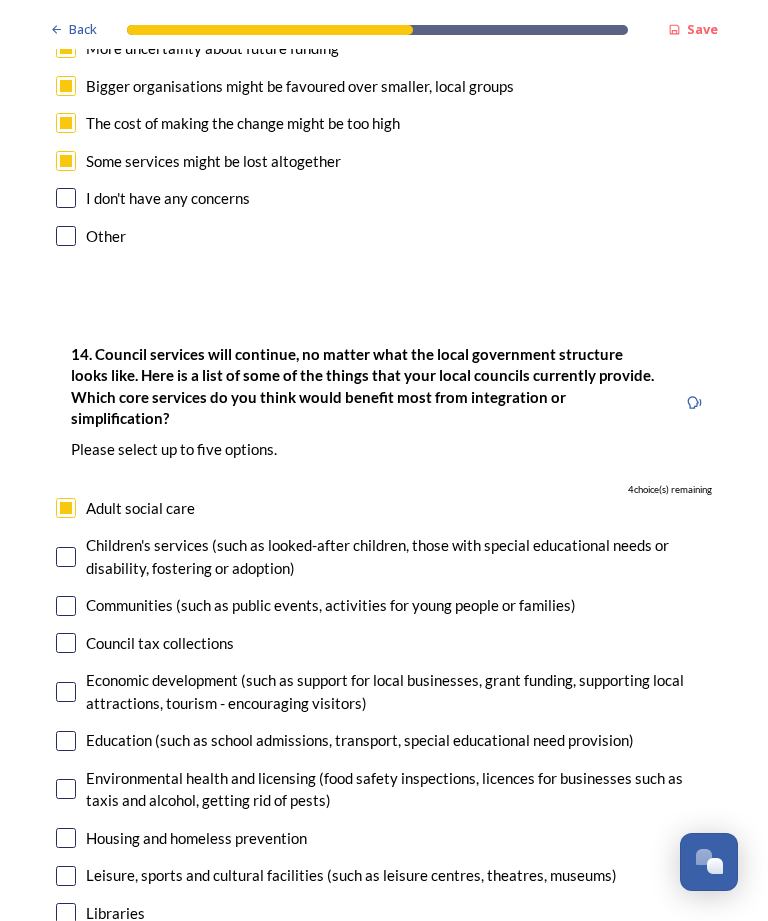 click at bounding box center (66, 741) 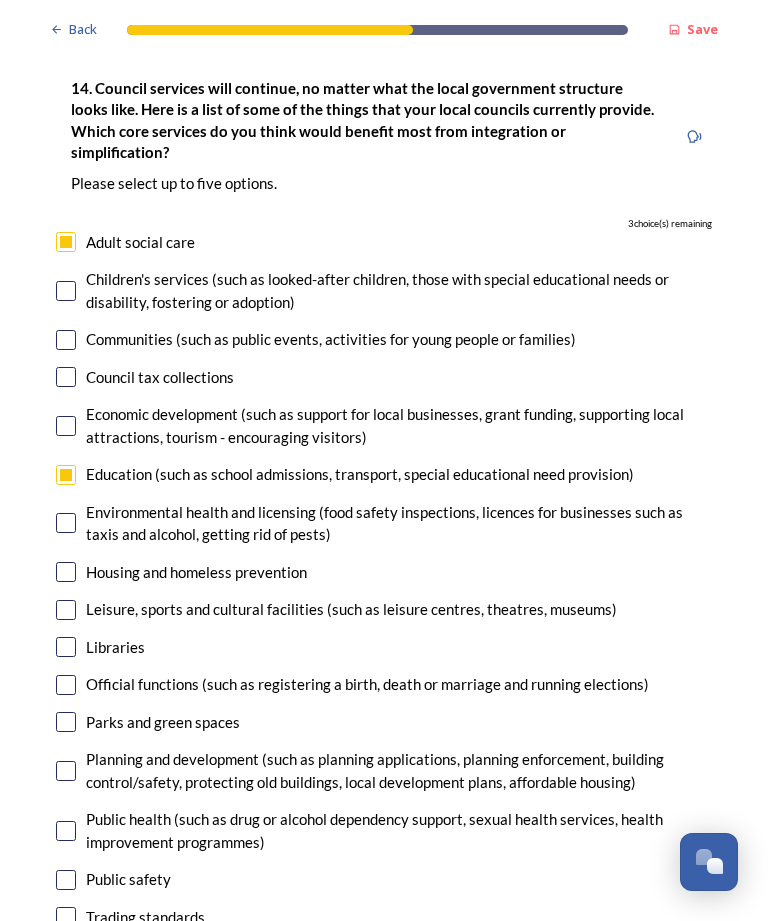 scroll, scrollTop: 4669, scrollLeft: 0, axis: vertical 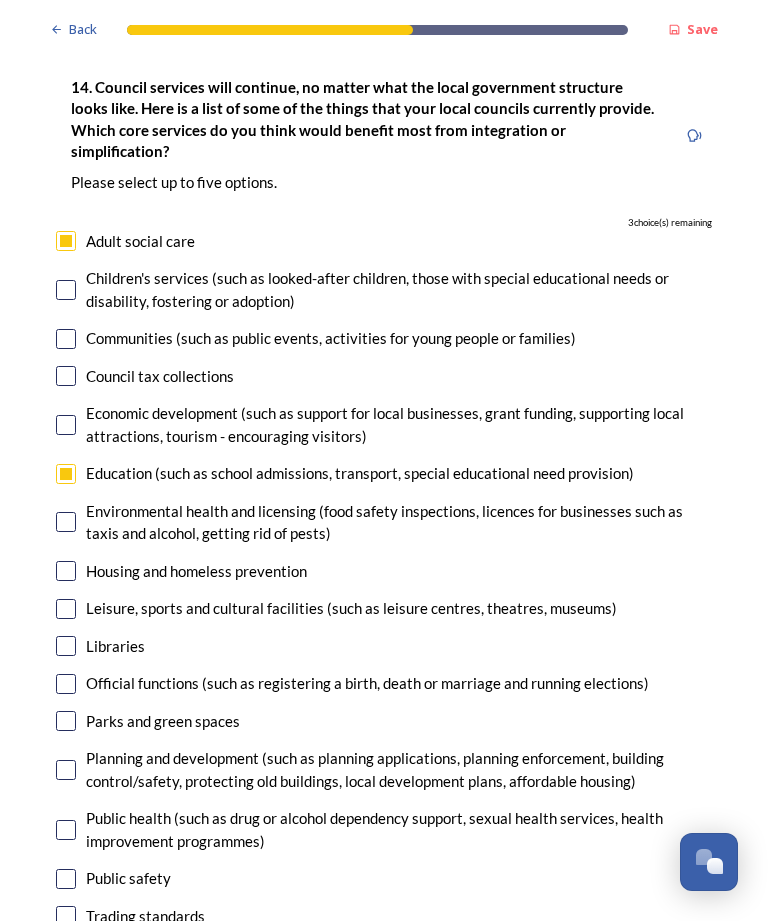 click on "14. Council services will continue, no matter what the local government structure looks like. Here is a list of some of the things that your local councils currently provide. ﻿Which core services do you think would benefit most from integration or simplification?  Please select up to five options. 3  choice(s) remaining Adult social care   Children's services (such as looked-after children, those with special educational needs or disability, fostering or adoption) Communities (such as public events, activities for young people or families)   Council tax collections Economic development (such as support for local businesses, grant funding, supporting local attractions, tourism - encouraging visitors)  Education (such as school admissions, transport, special educational need provision)  Environmental health and licensing (food safety inspections, licences for businesses such as taxis and alcohol, getting rid of pests) Housing and homeless prevention Libraries Parks and green spaces Public safety" at bounding box center [384, 571] 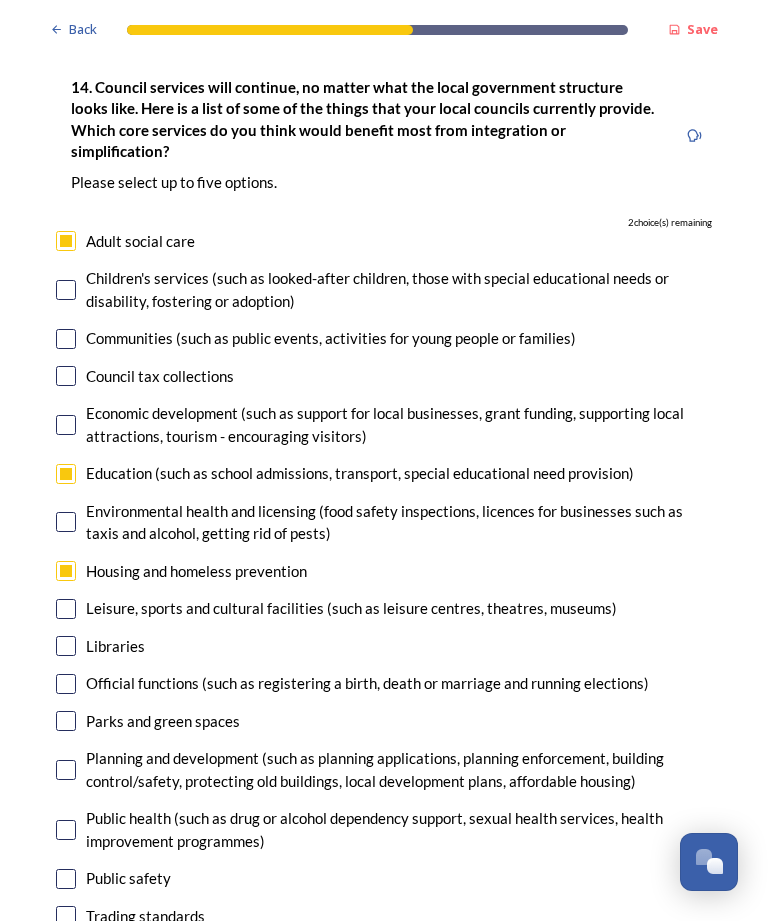 click at bounding box center (66, 770) 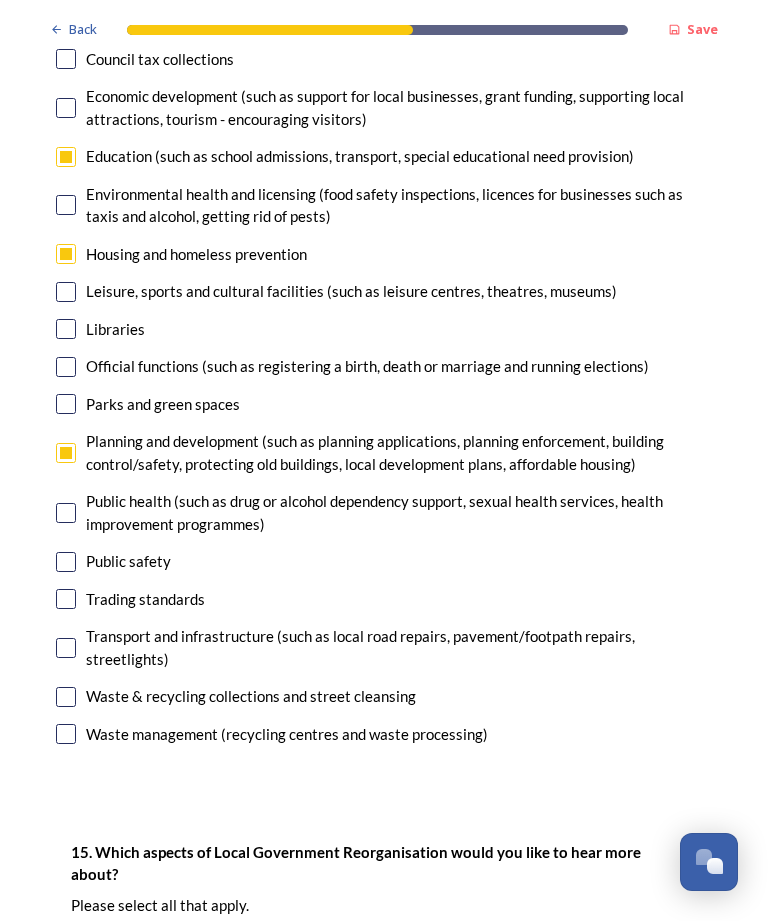 scroll, scrollTop: 4986, scrollLeft: 0, axis: vertical 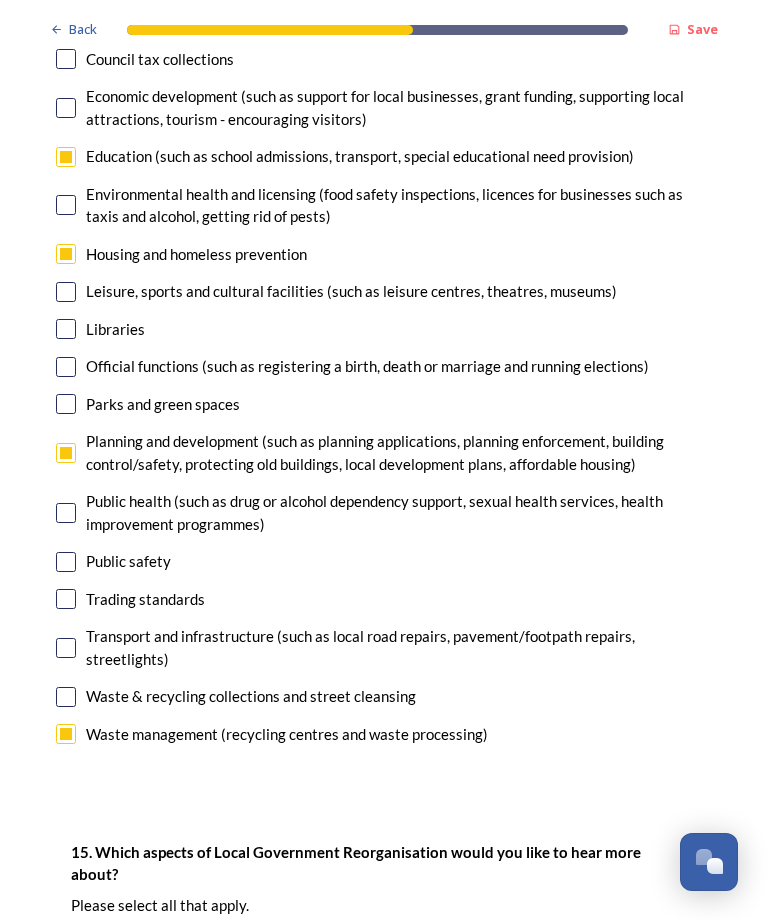 click at bounding box center (66, 697) 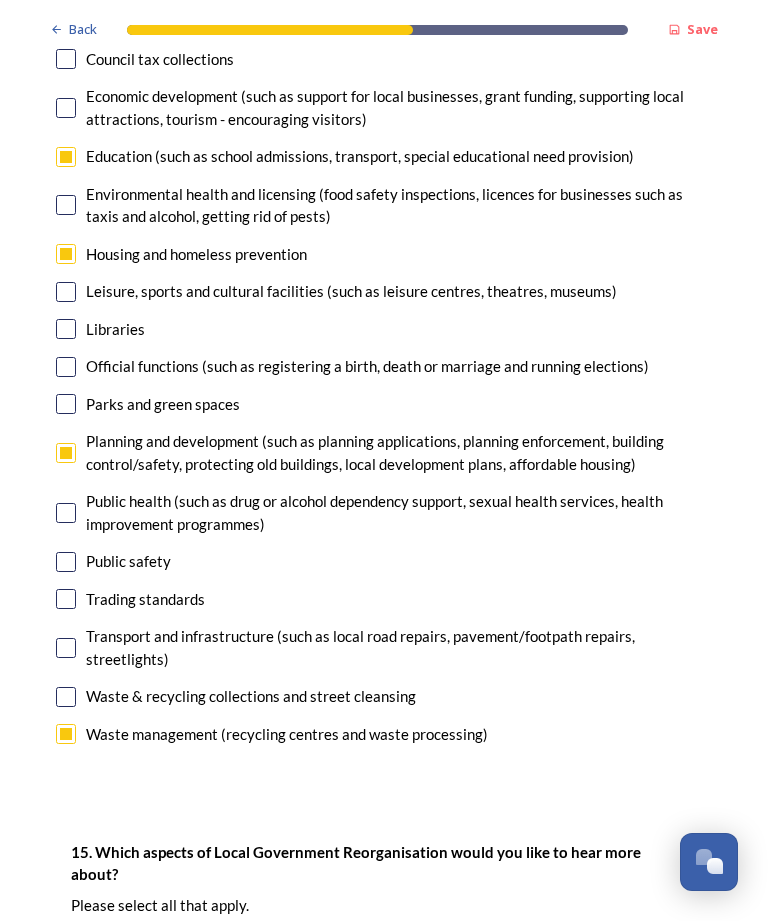 click at bounding box center [66, 697] 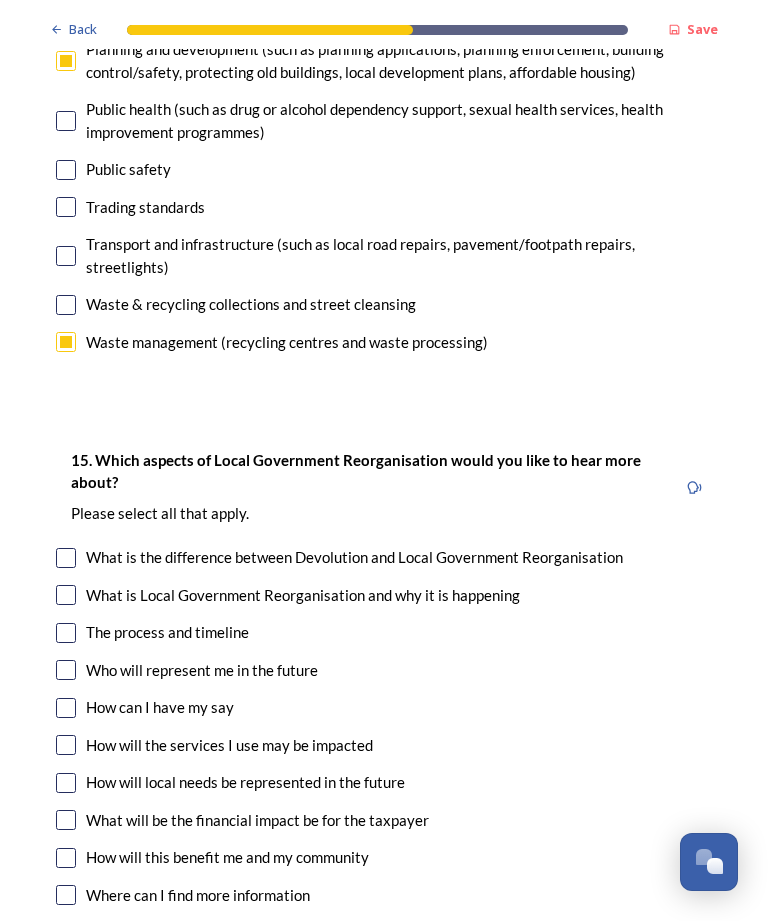 scroll, scrollTop: 5382, scrollLeft: 0, axis: vertical 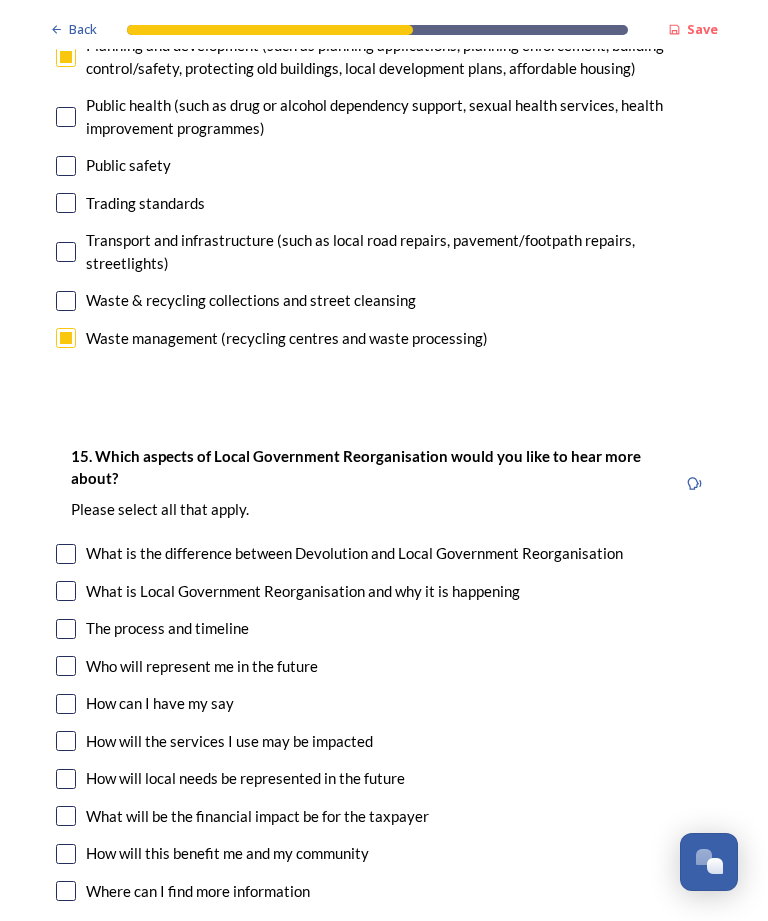 click at bounding box center [66, 554] 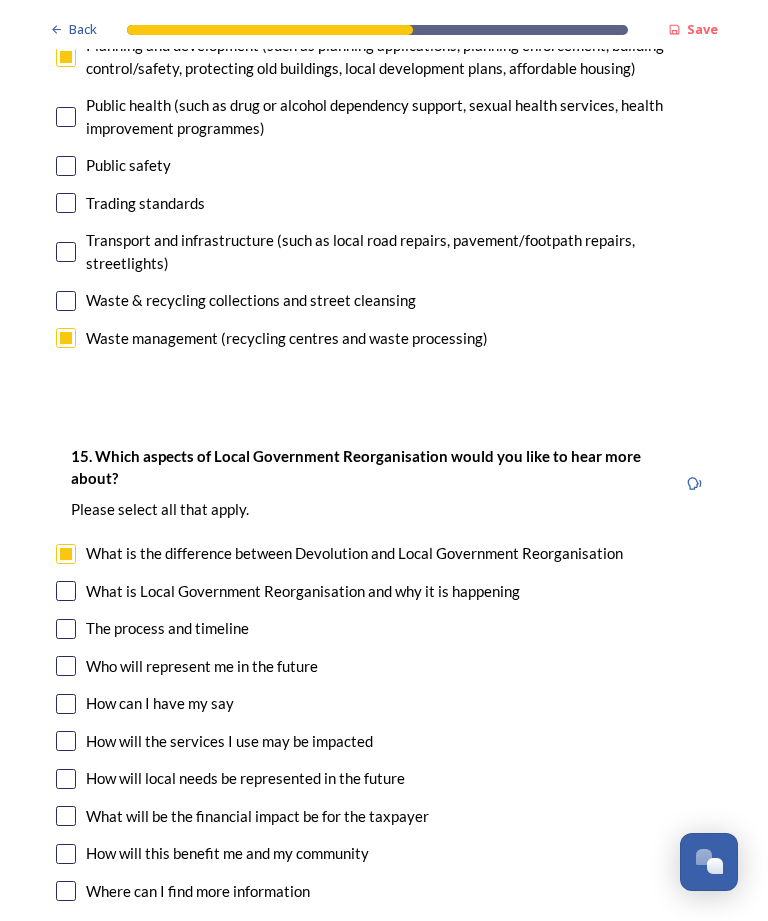 click at bounding box center (66, 591) 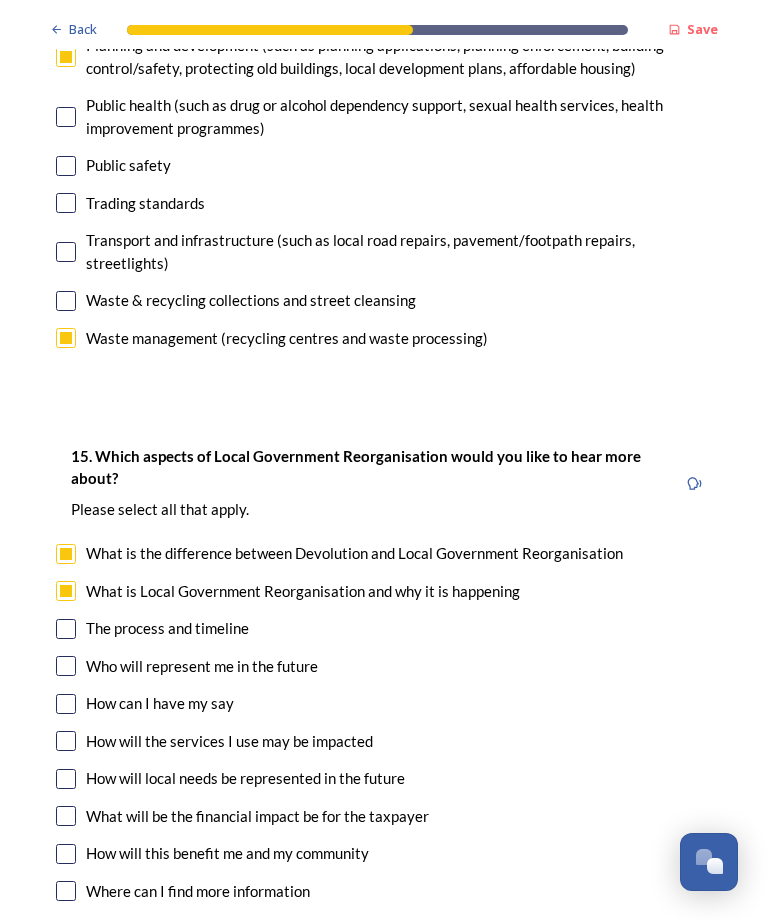 click at bounding box center [66, 629] 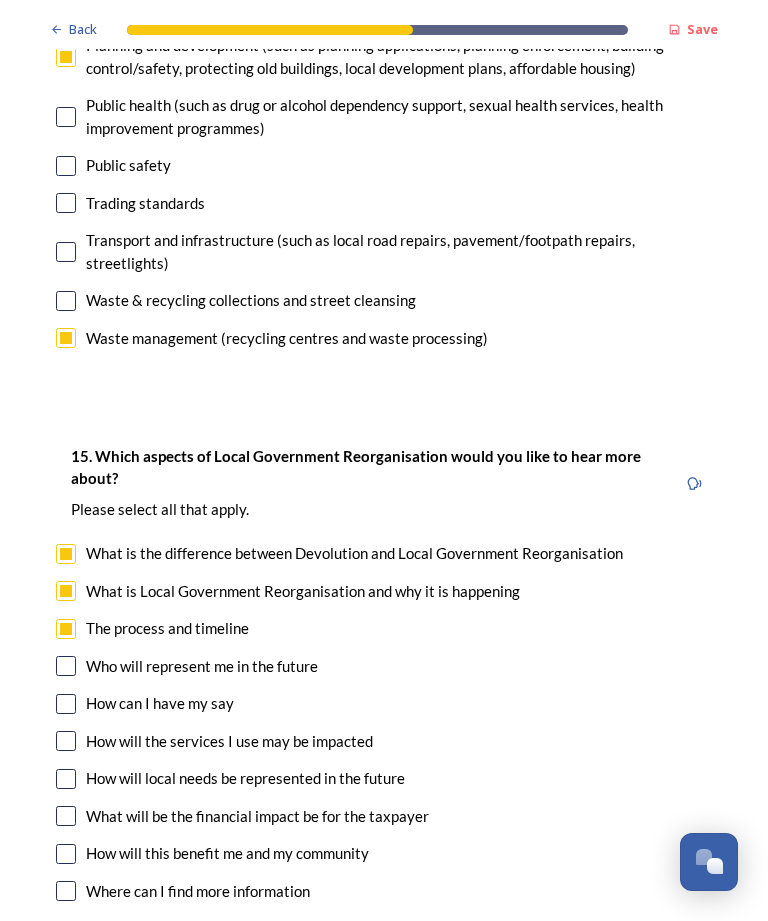 click at bounding box center [66, 666] 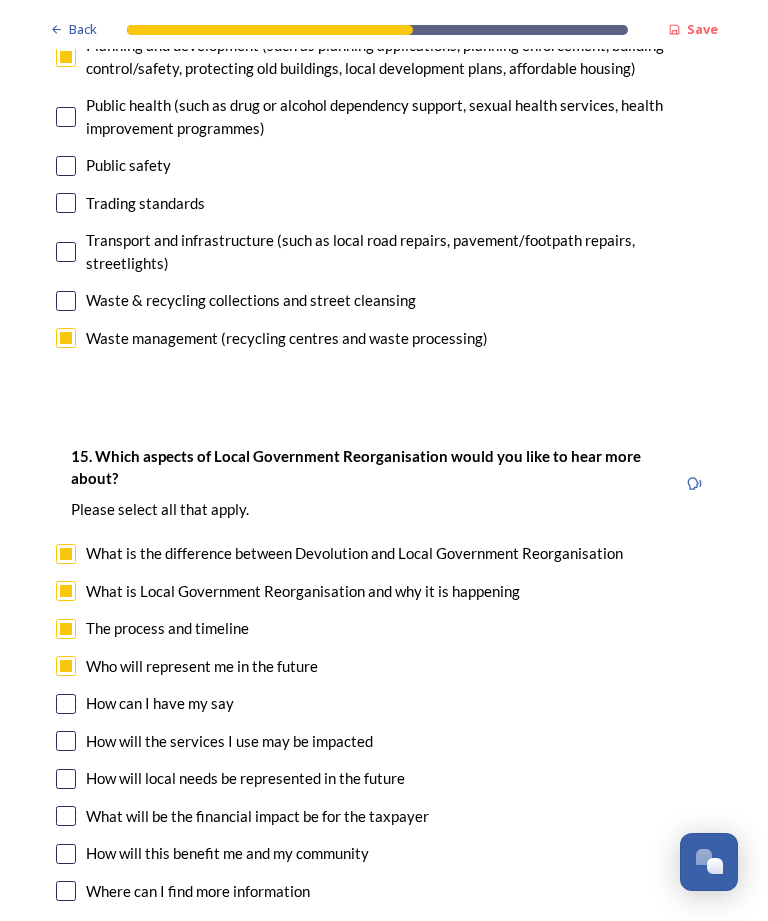 click at bounding box center [66, 704] 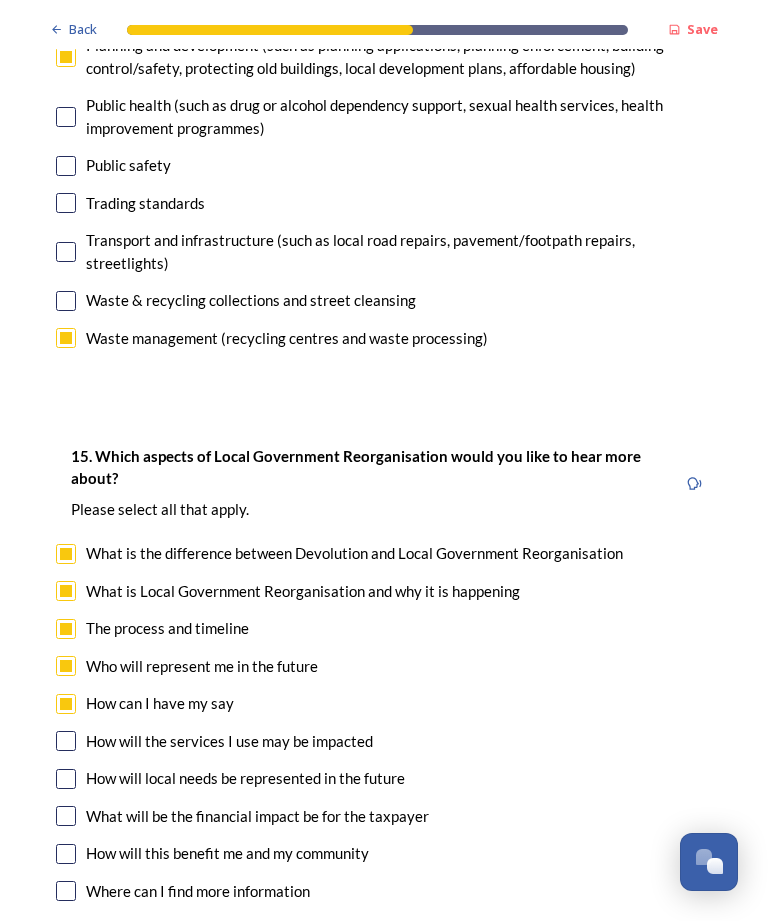 click at bounding box center [66, 741] 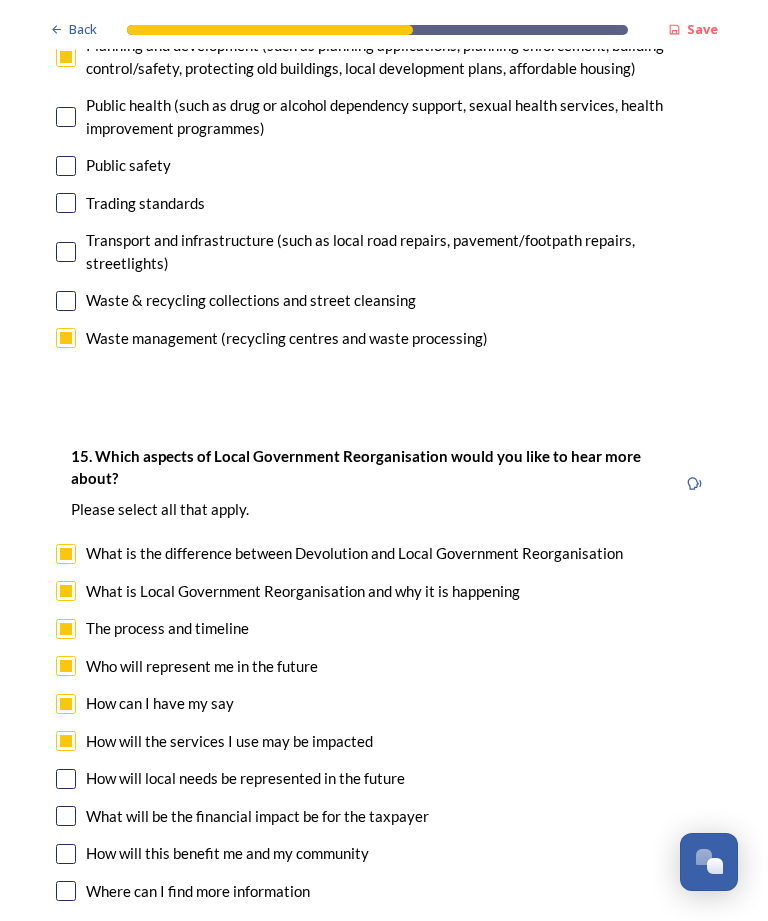 click at bounding box center (66, 779) 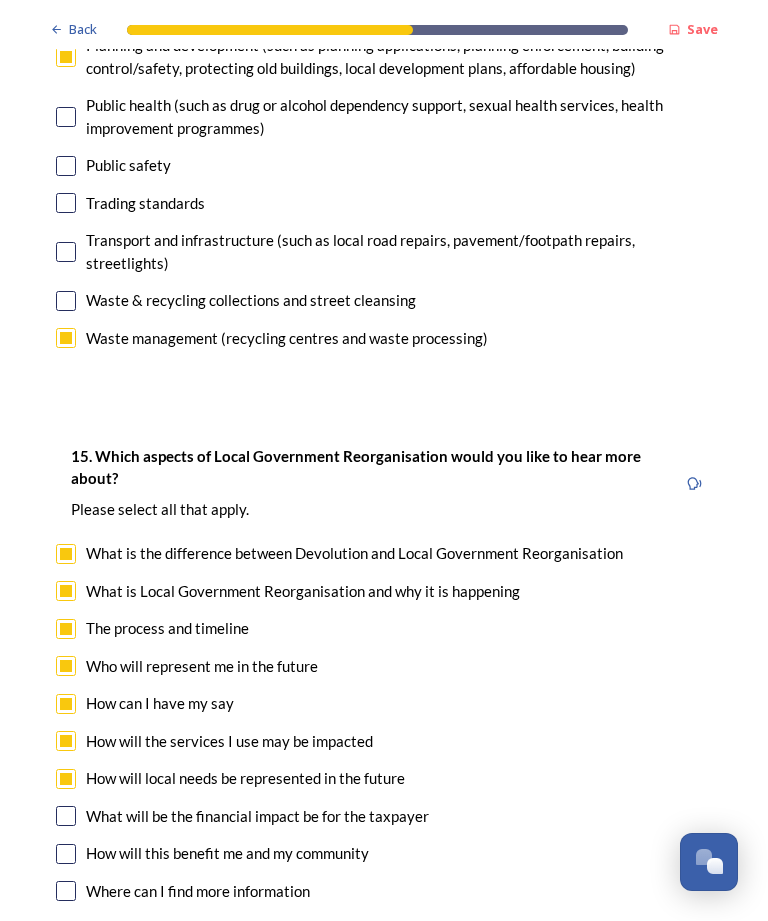 click at bounding box center (66, 816) 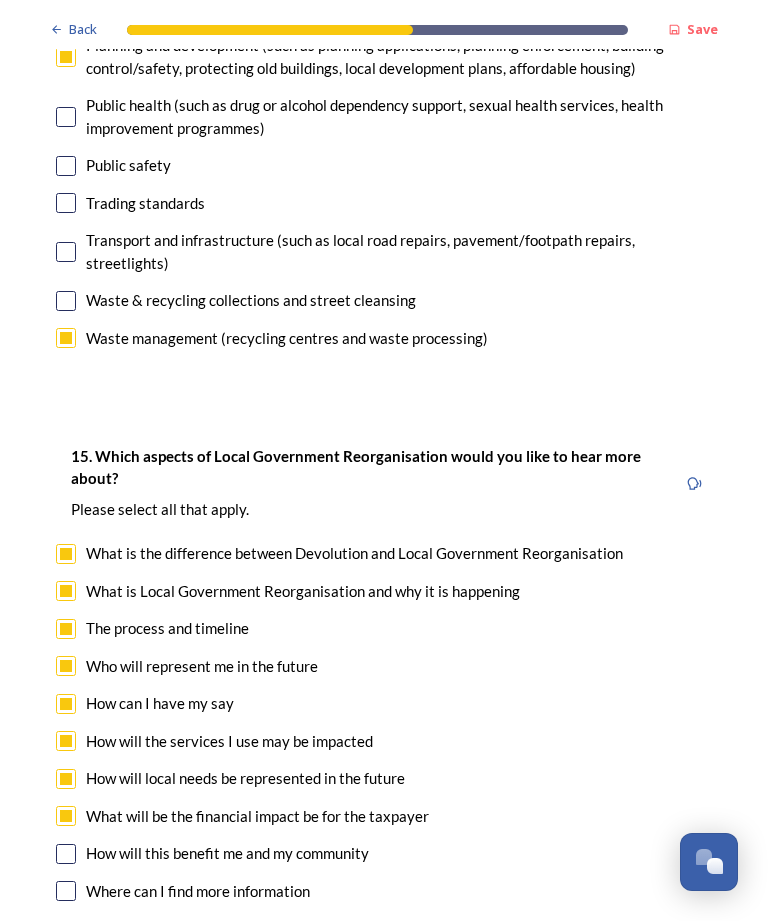 click at bounding box center [66, 854] 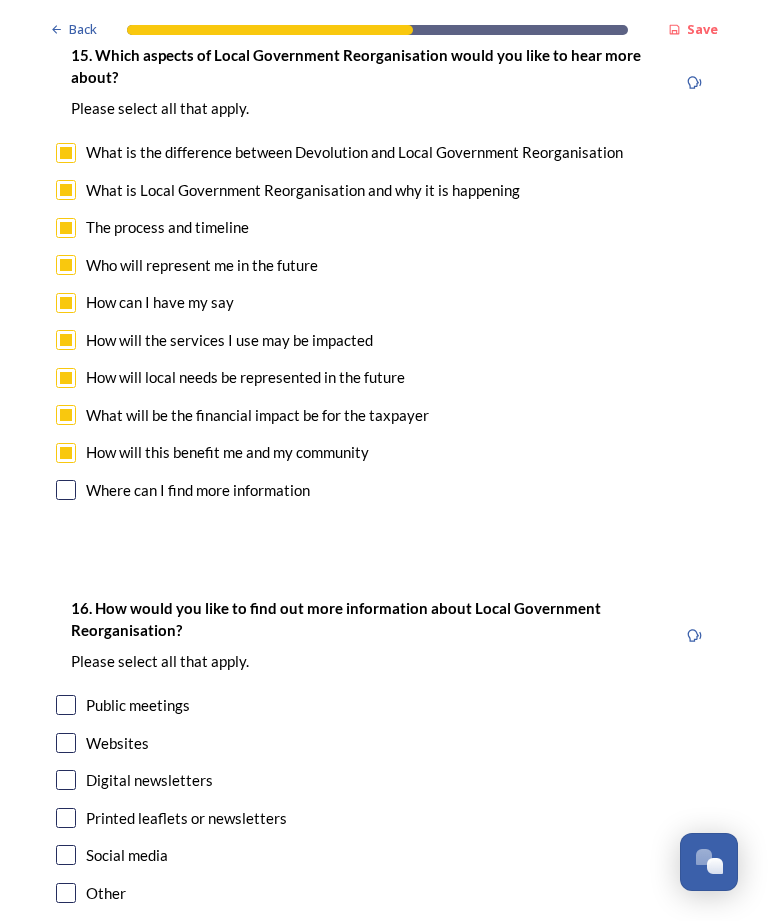 scroll, scrollTop: 5785, scrollLeft: 0, axis: vertical 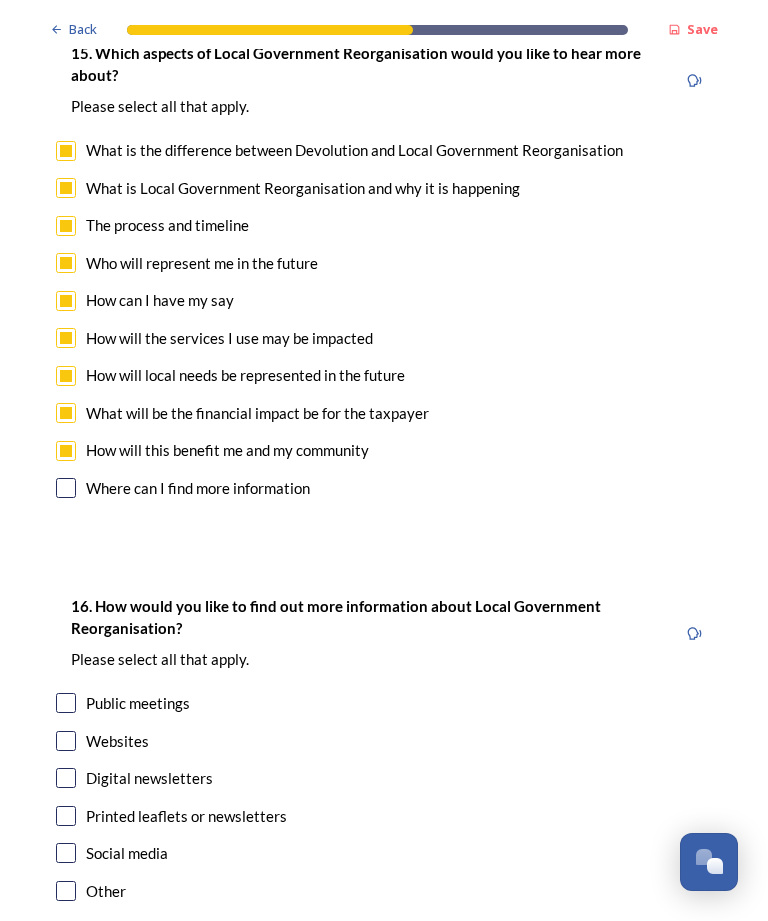 click at bounding box center [66, 703] 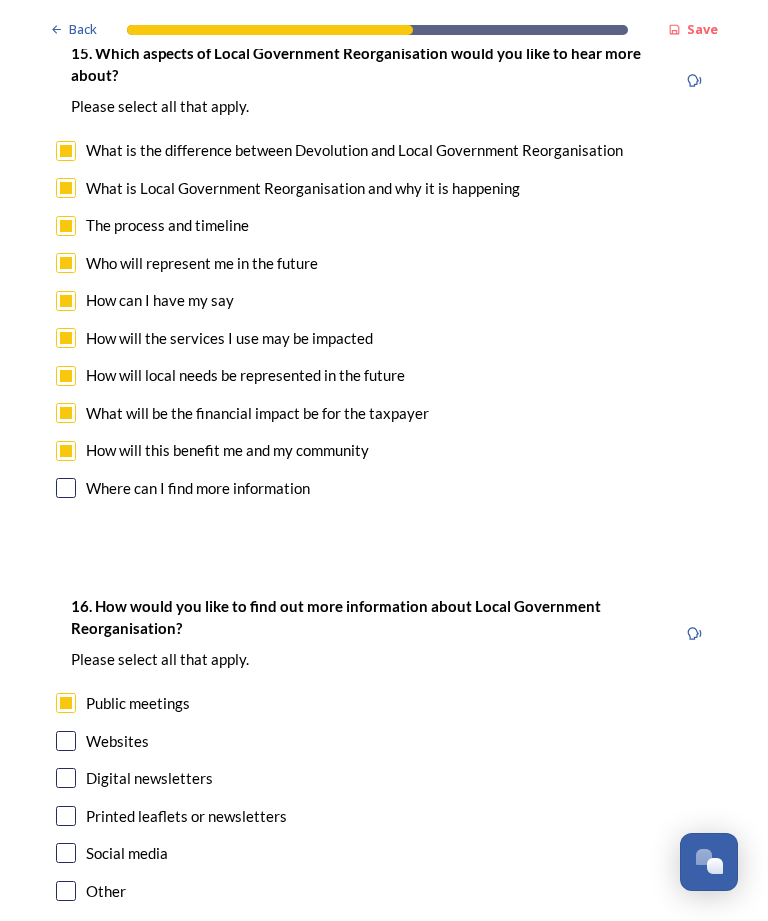 click at bounding box center (66, 741) 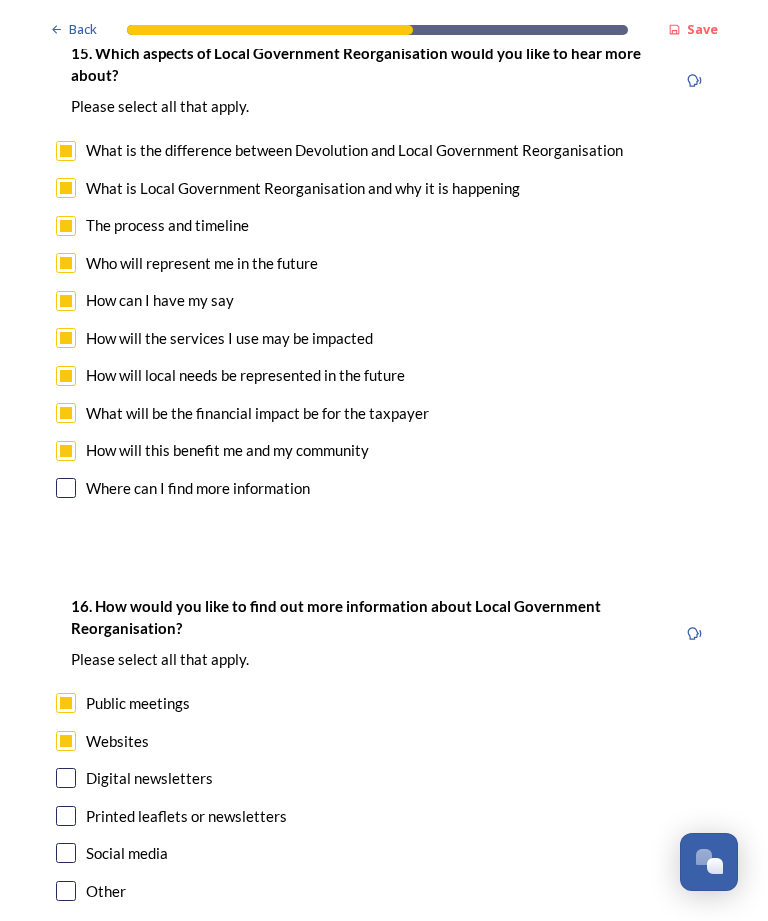 click at bounding box center (66, 778) 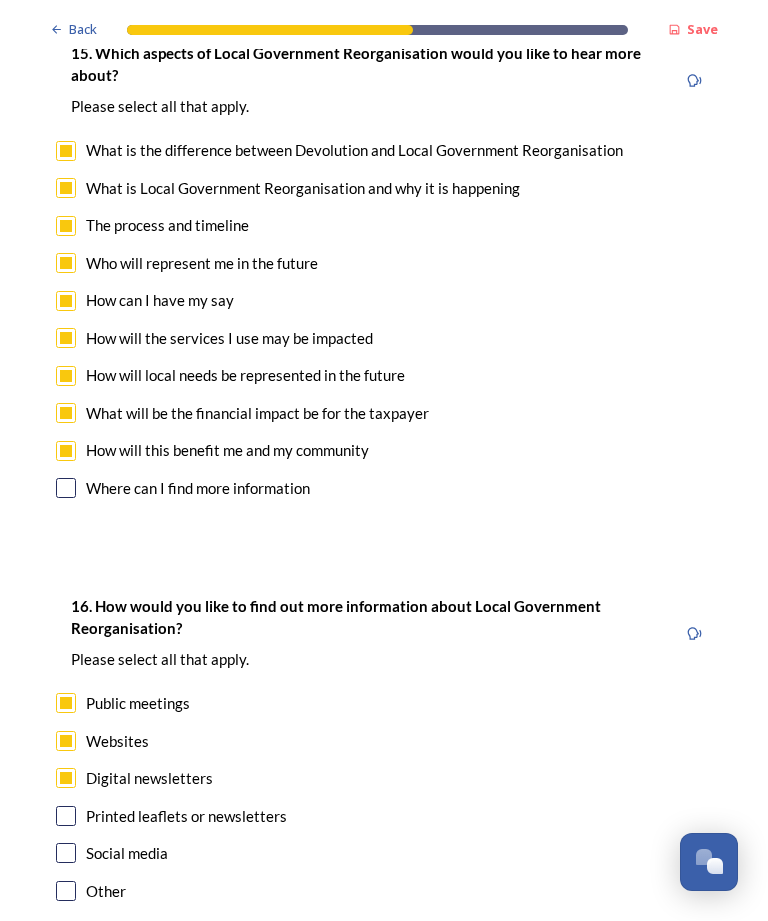 click at bounding box center (66, 816) 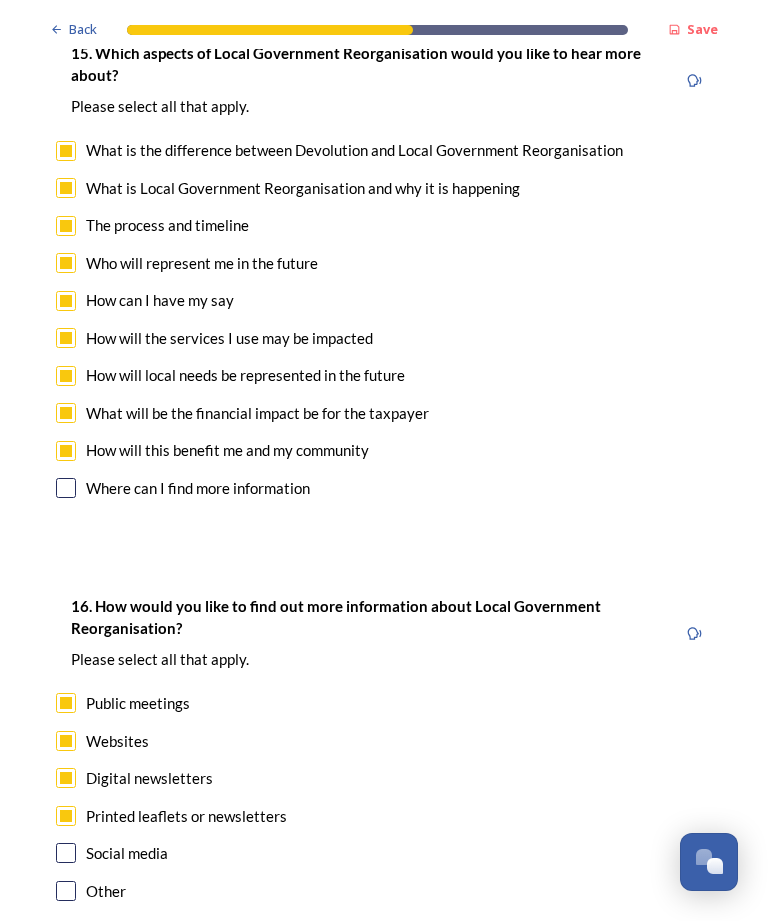 click on "Continue" at bounding box center (370, 1001) 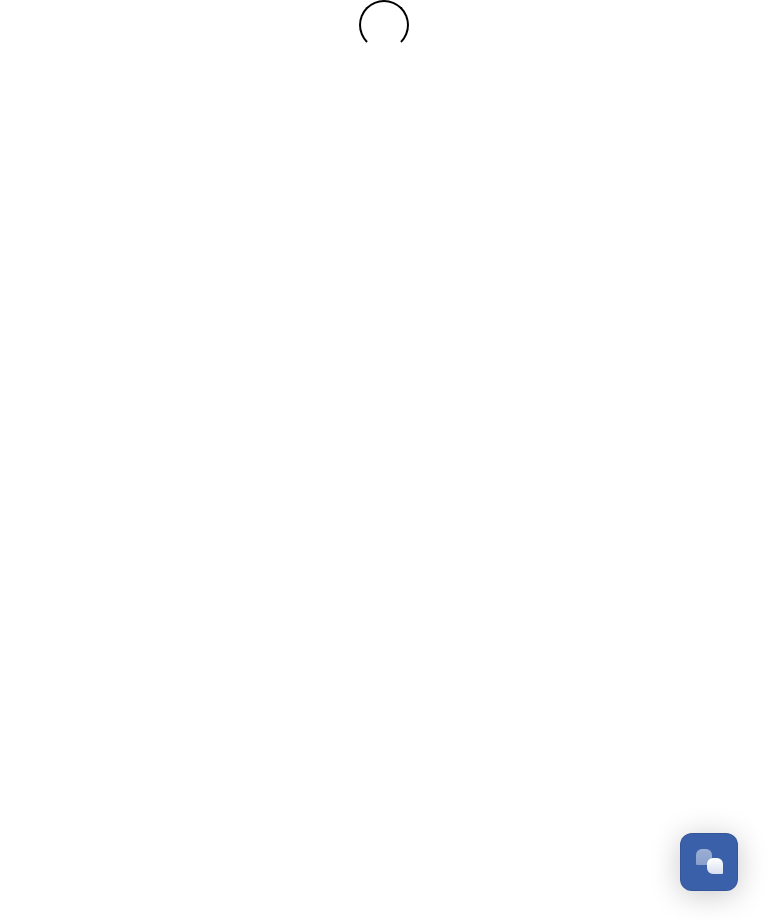 scroll, scrollTop: 0, scrollLeft: 0, axis: both 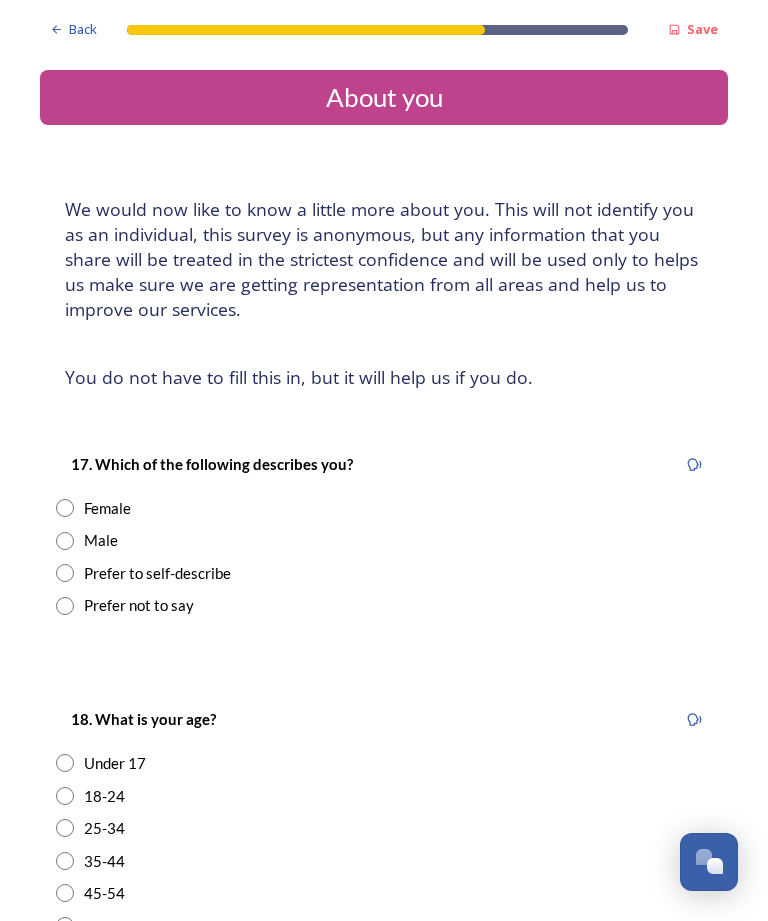 click at bounding box center (65, 508) 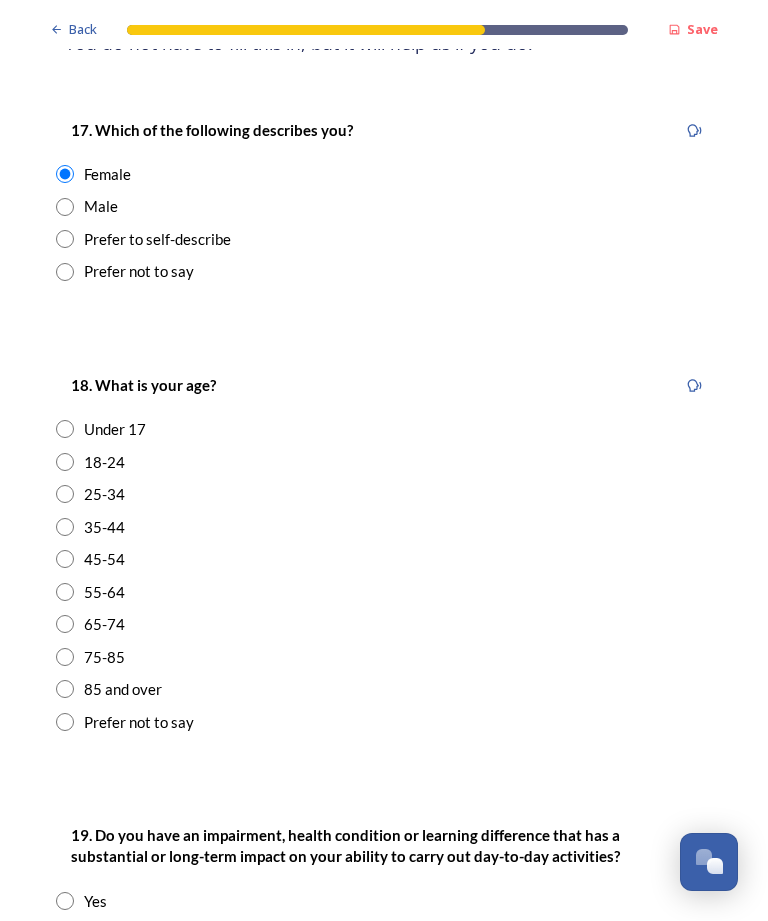 scroll, scrollTop: 334, scrollLeft: 0, axis: vertical 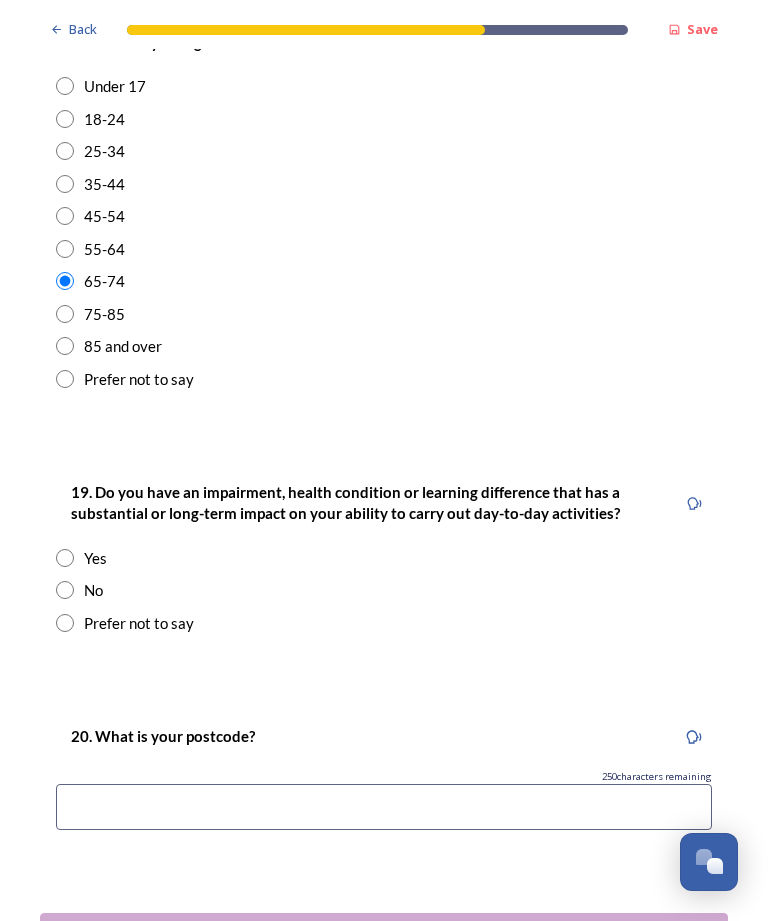 click at bounding box center (65, 590) 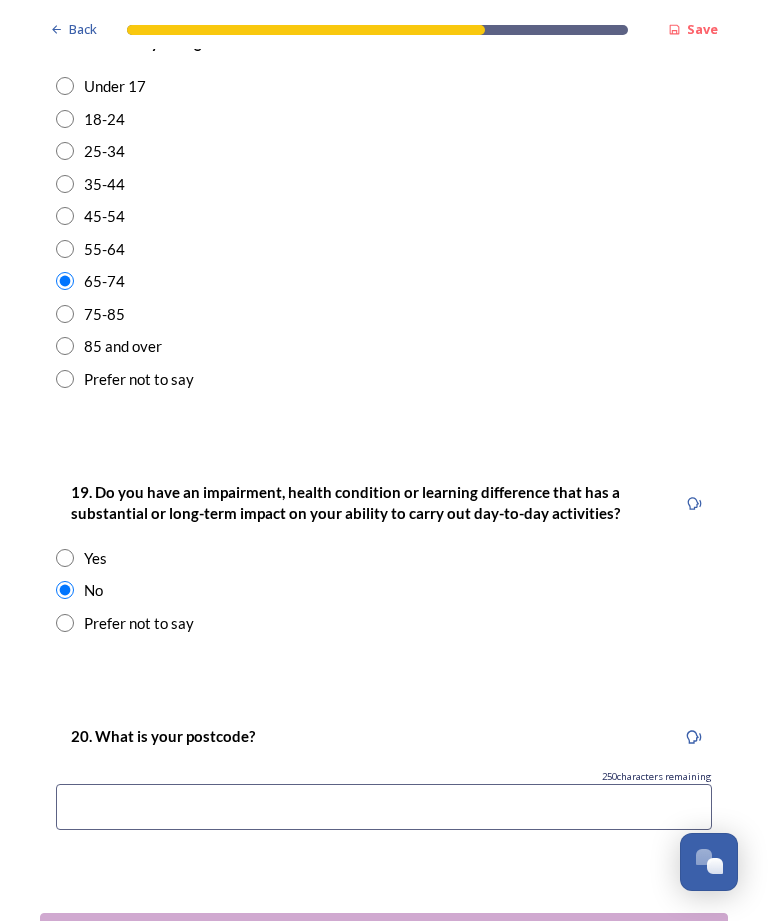 click at bounding box center (384, 807) 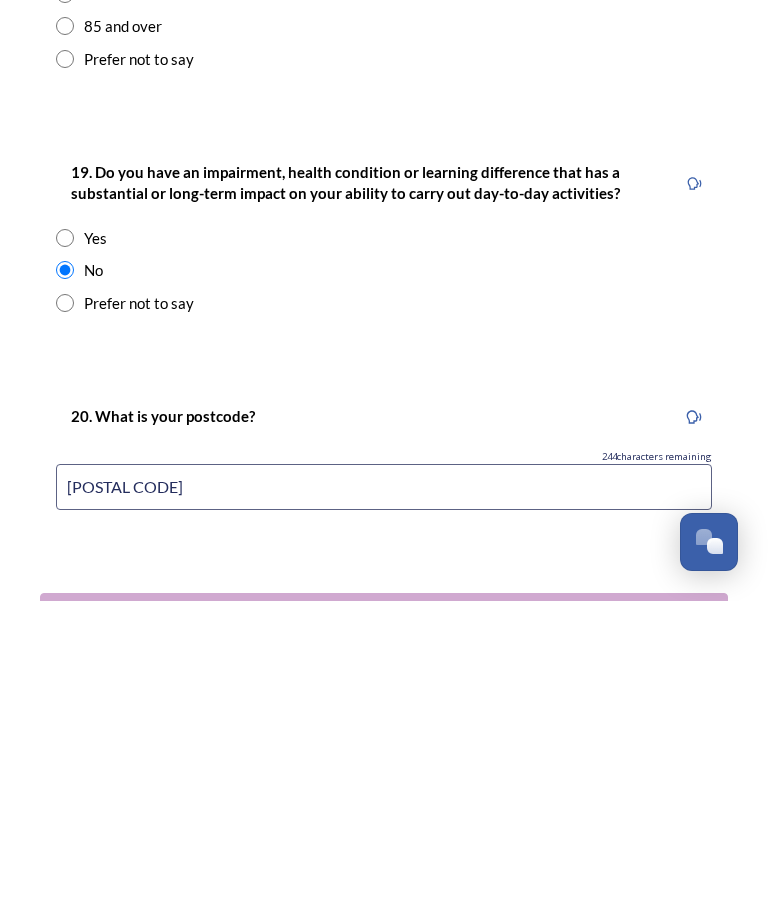 type on "[POSTAL_CODE]" 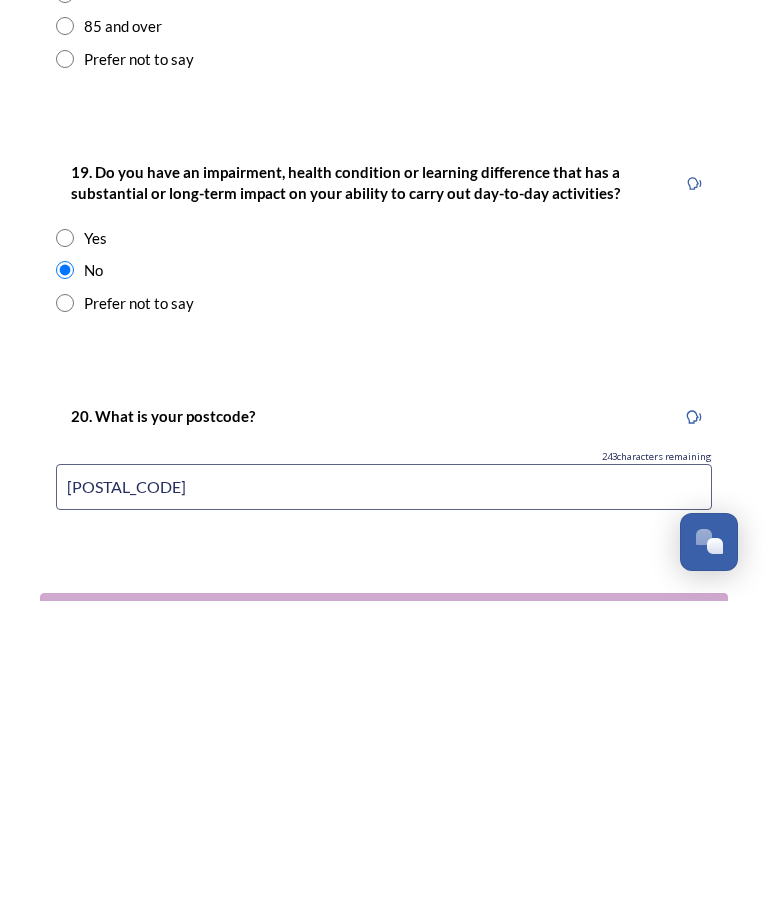 click on "Continue" at bounding box center (370, 937) 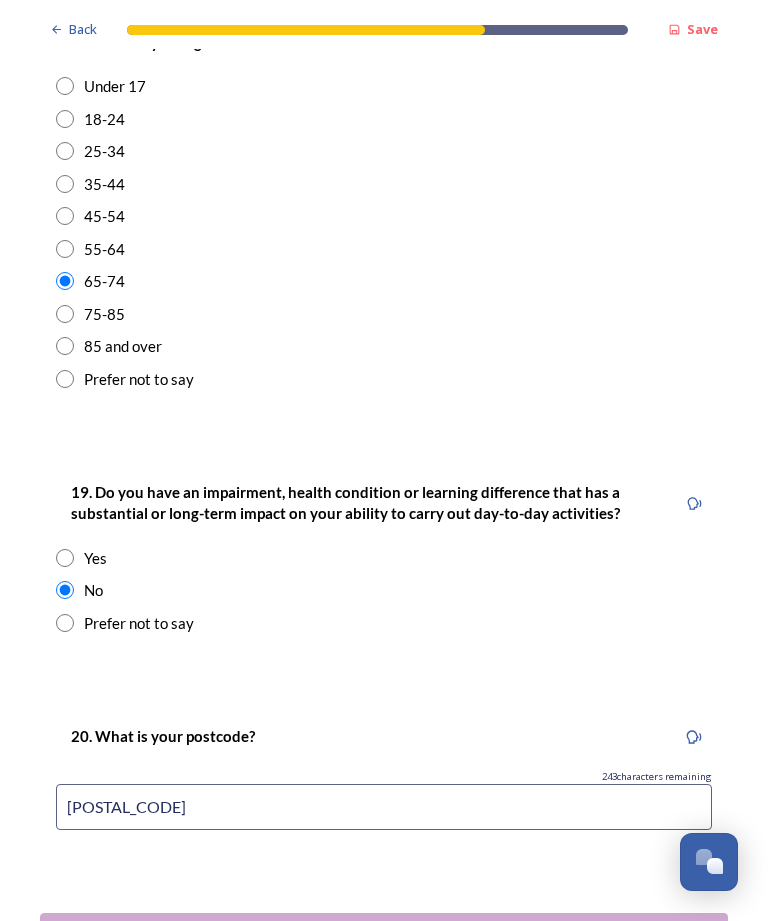 scroll, scrollTop: 0, scrollLeft: 0, axis: both 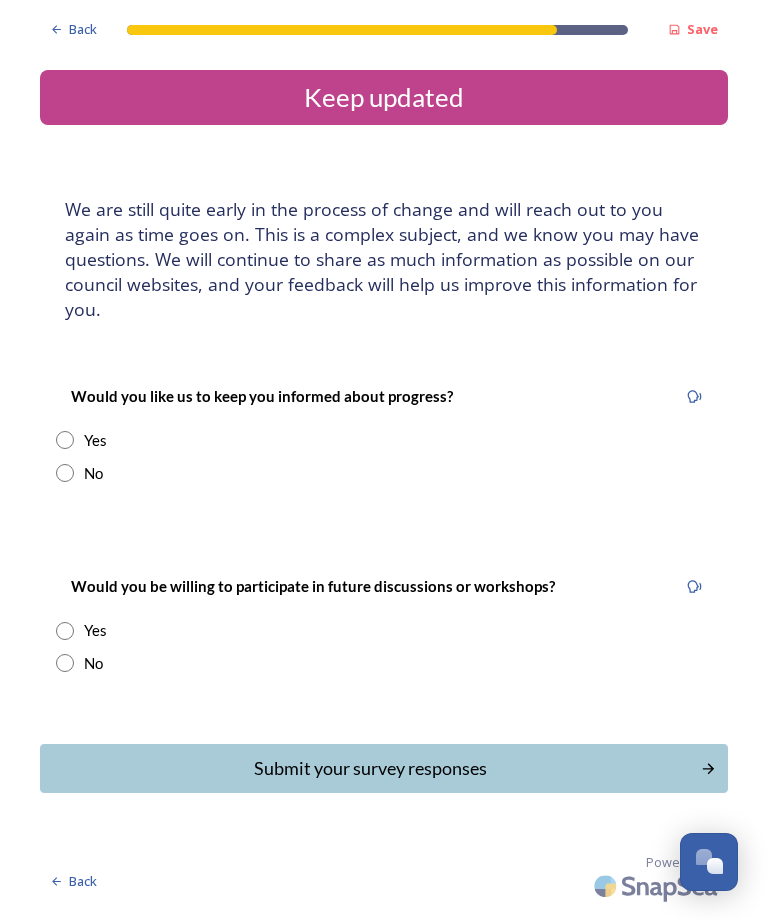 click at bounding box center [65, 440] 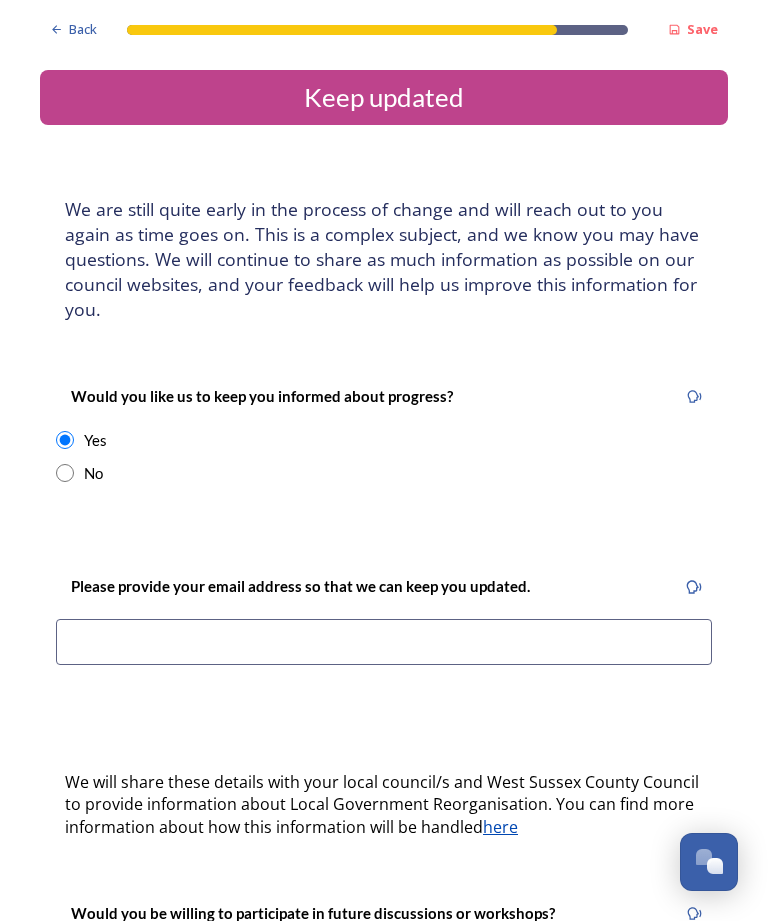 click at bounding box center (384, 642) 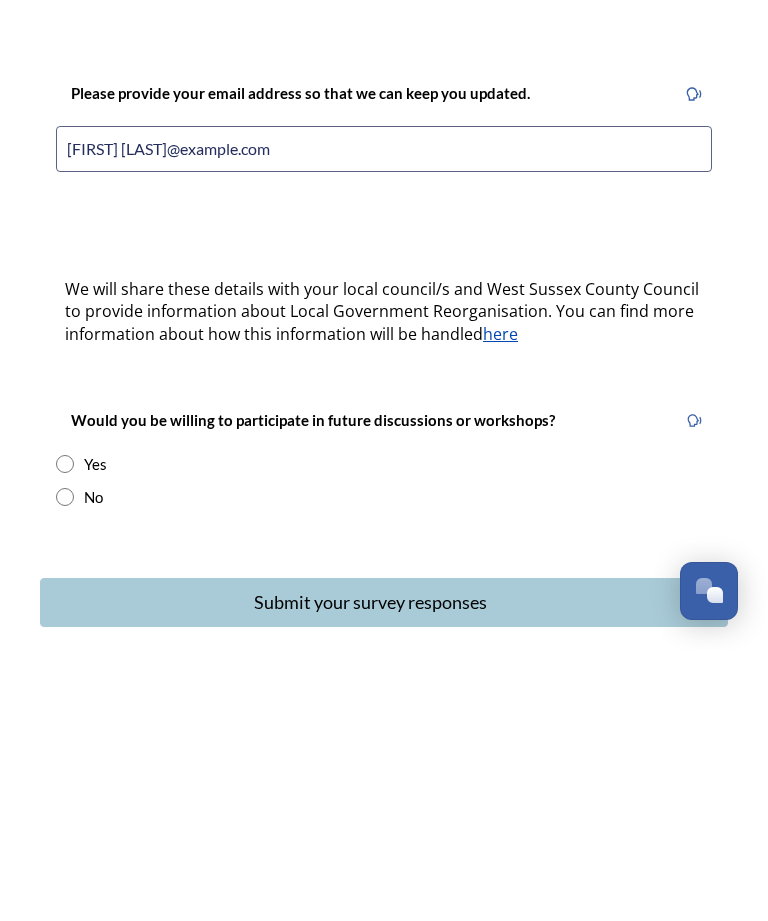 scroll, scrollTop: 223, scrollLeft: 0, axis: vertical 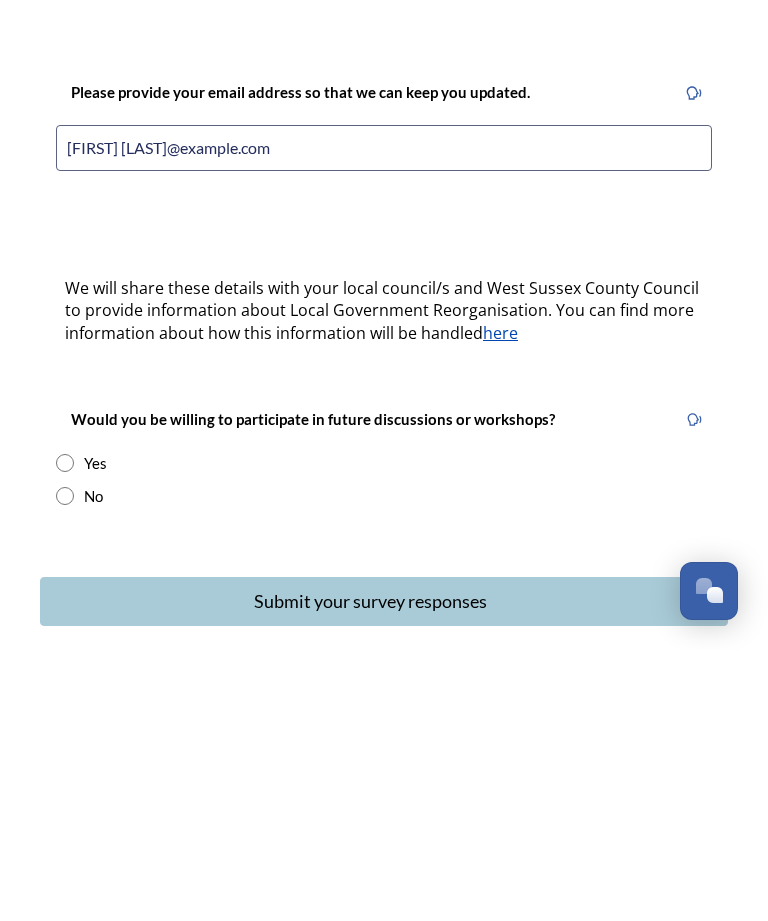 type on "[FIRST] [LAST]@example.com" 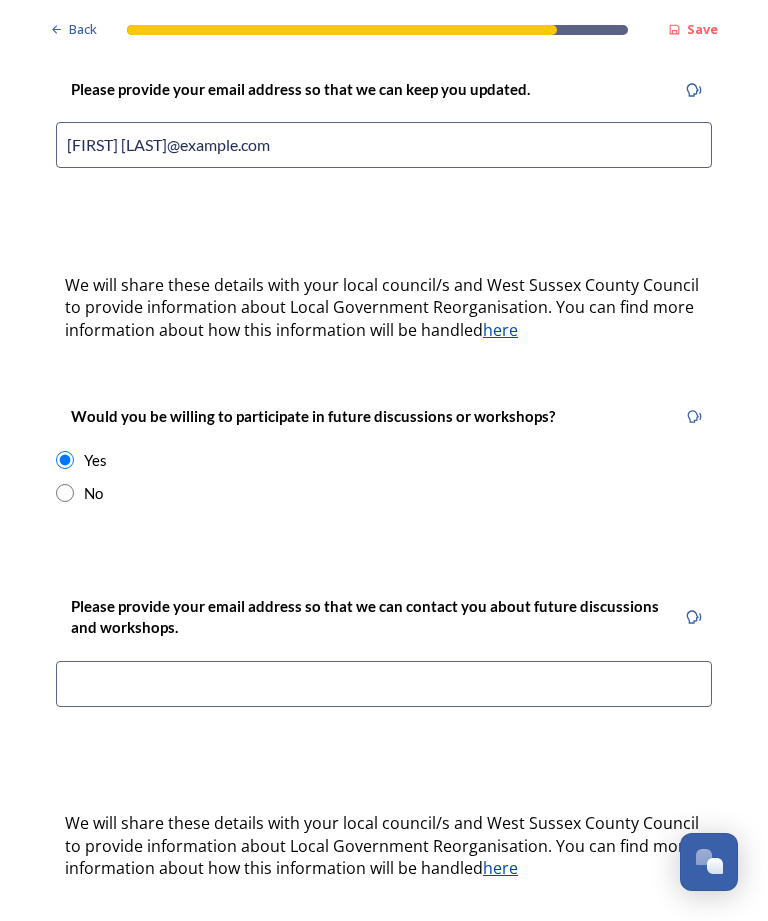 scroll, scrollTop: 497, scrollLeft: 0, axis: vertical 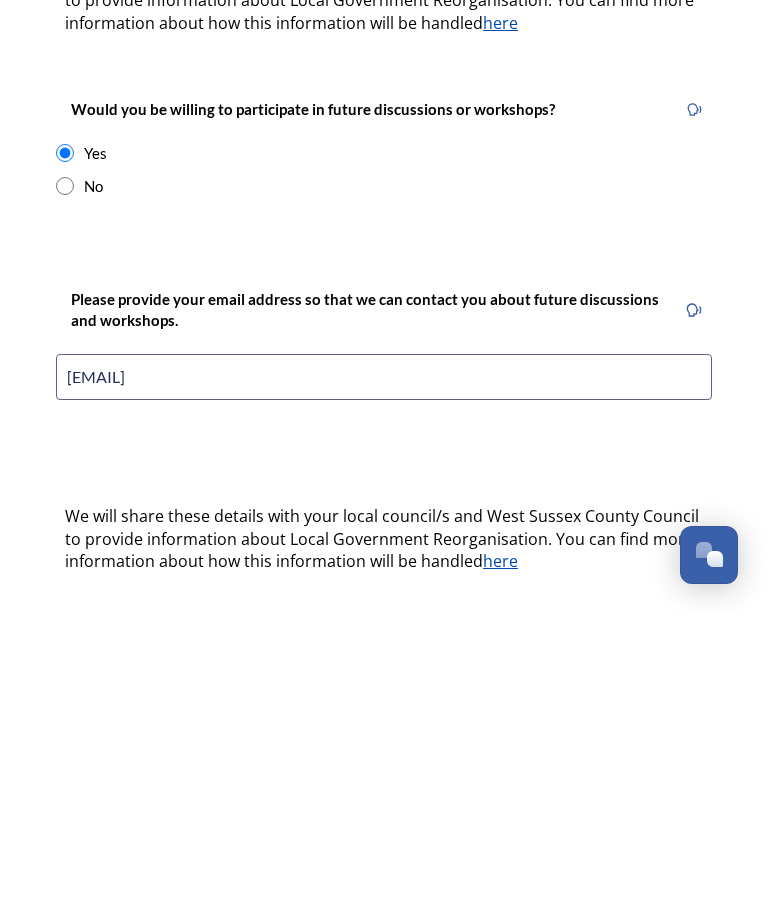 type on "[FIRST] [LAST] @example.com" 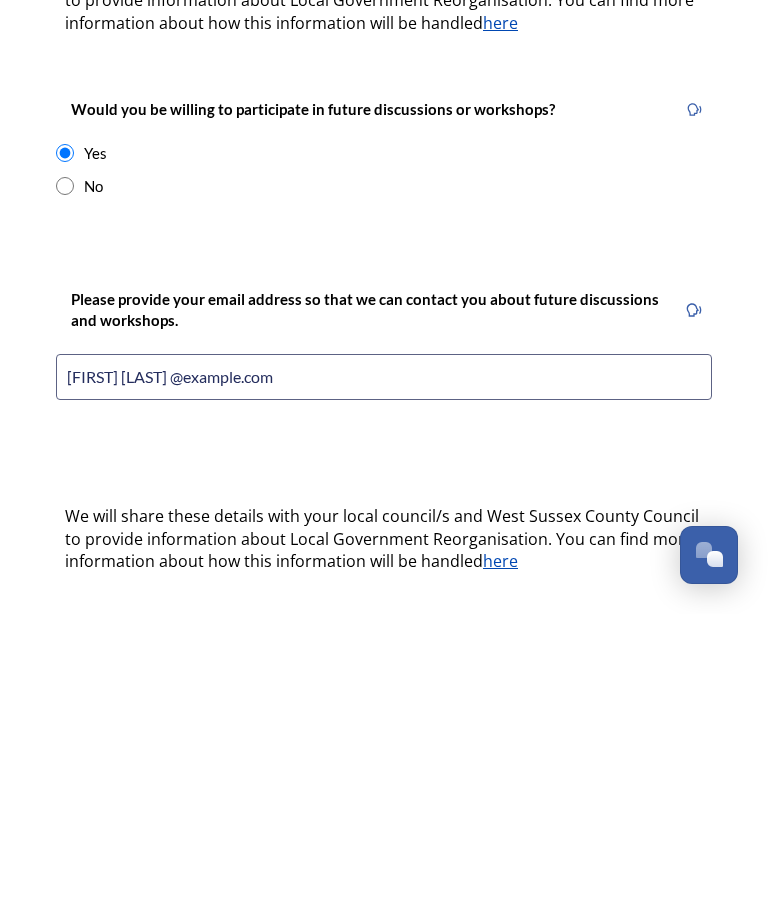 click on "Submit your survey responses" at bounding box center [370, 946] 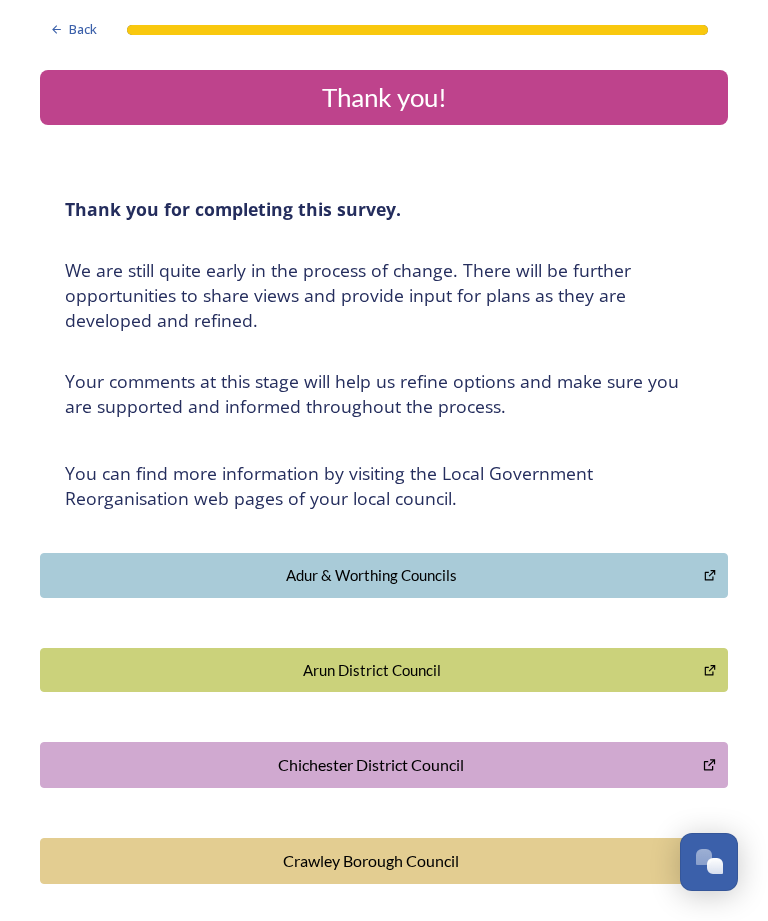 scroll, scrollTop: 0, scrollLeft: 0, axis: both 